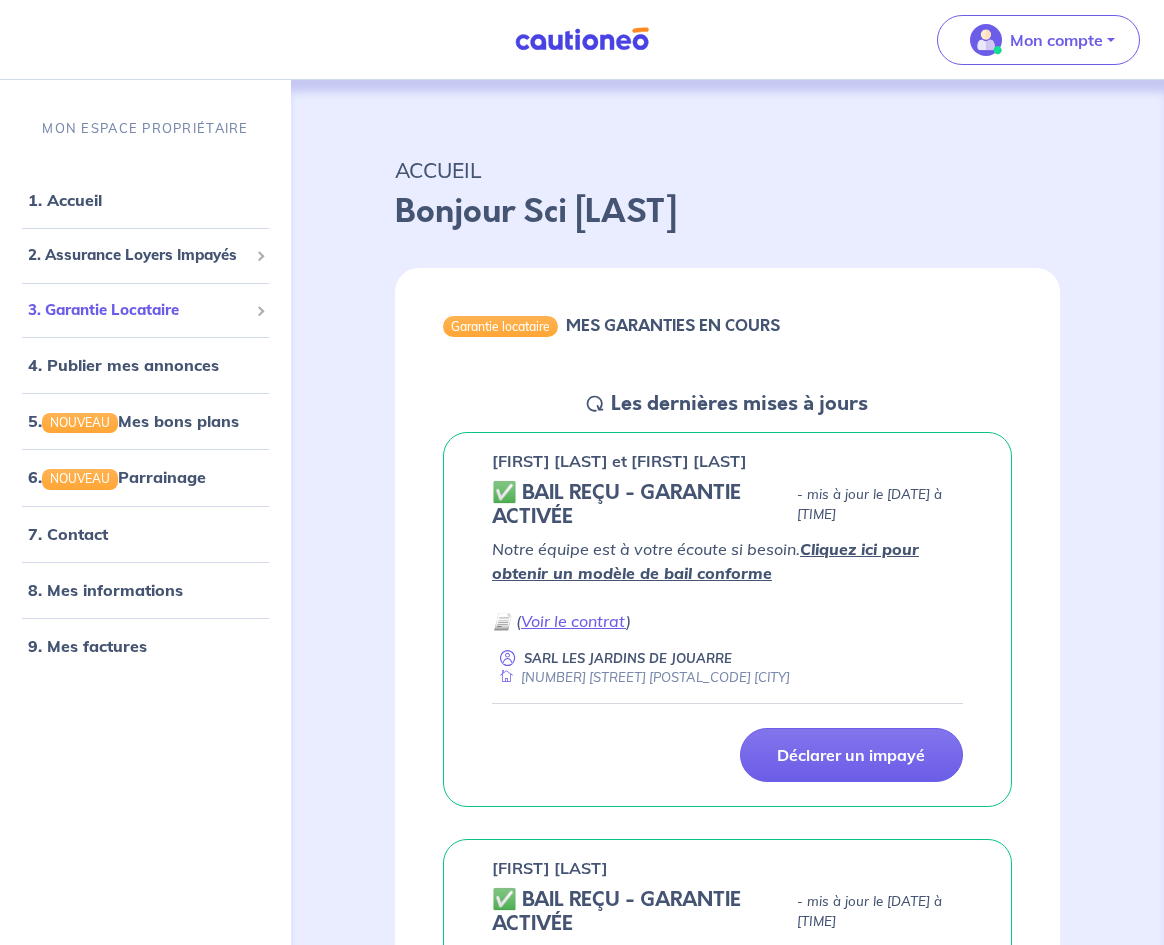click on "3. Garantie Locataire" at bounding box center [138, 309] 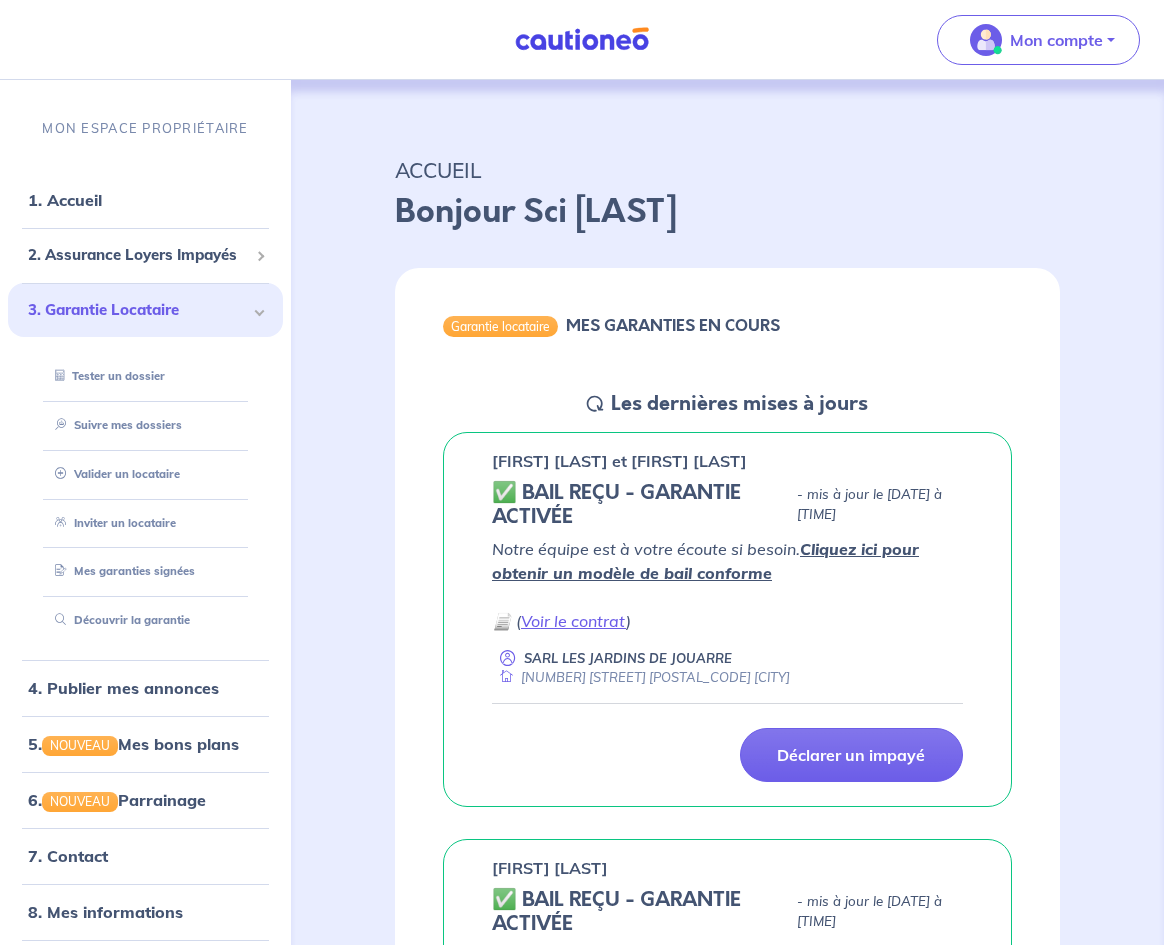 scroll, scrollTop: 0, scrollLeft: 0, axis: both 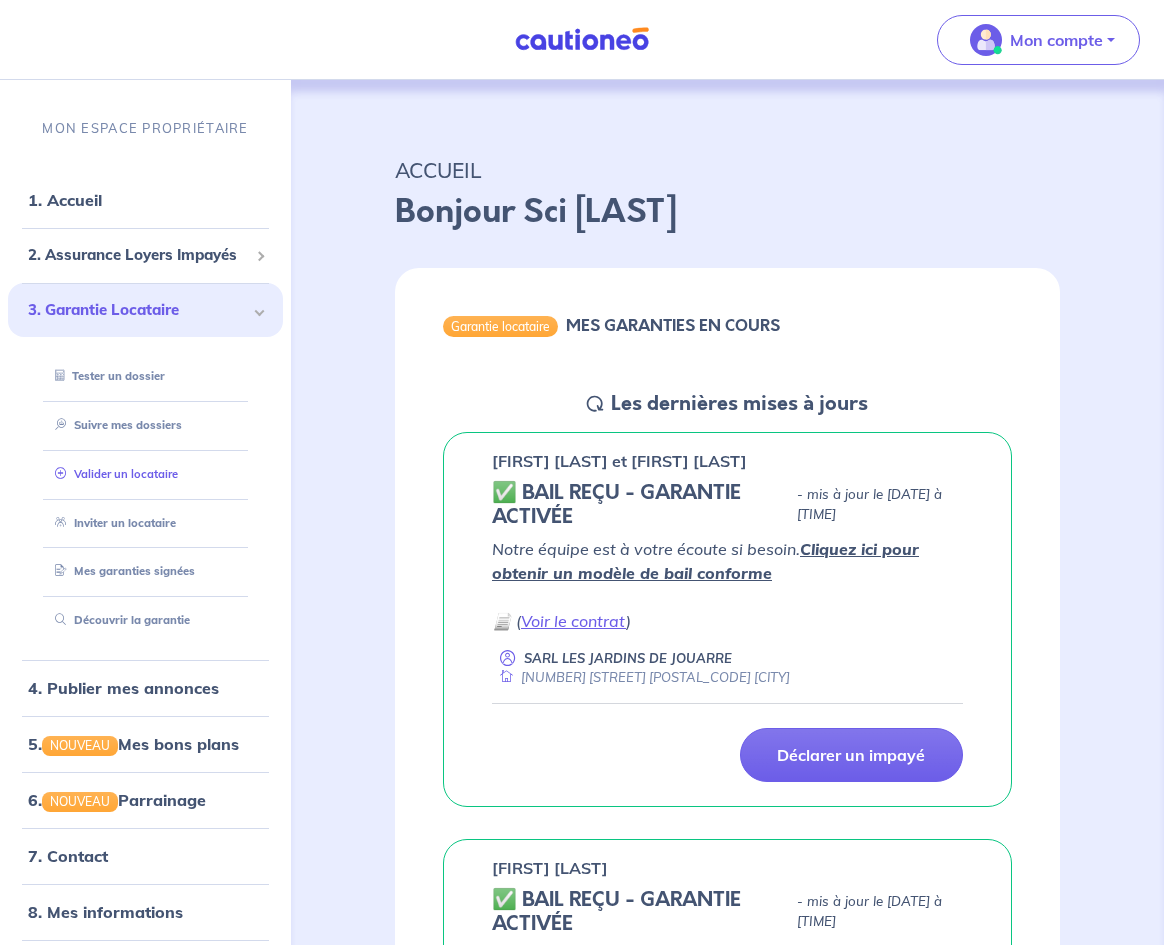 click on "Valider un locataire" at bounding box center (112, 473) 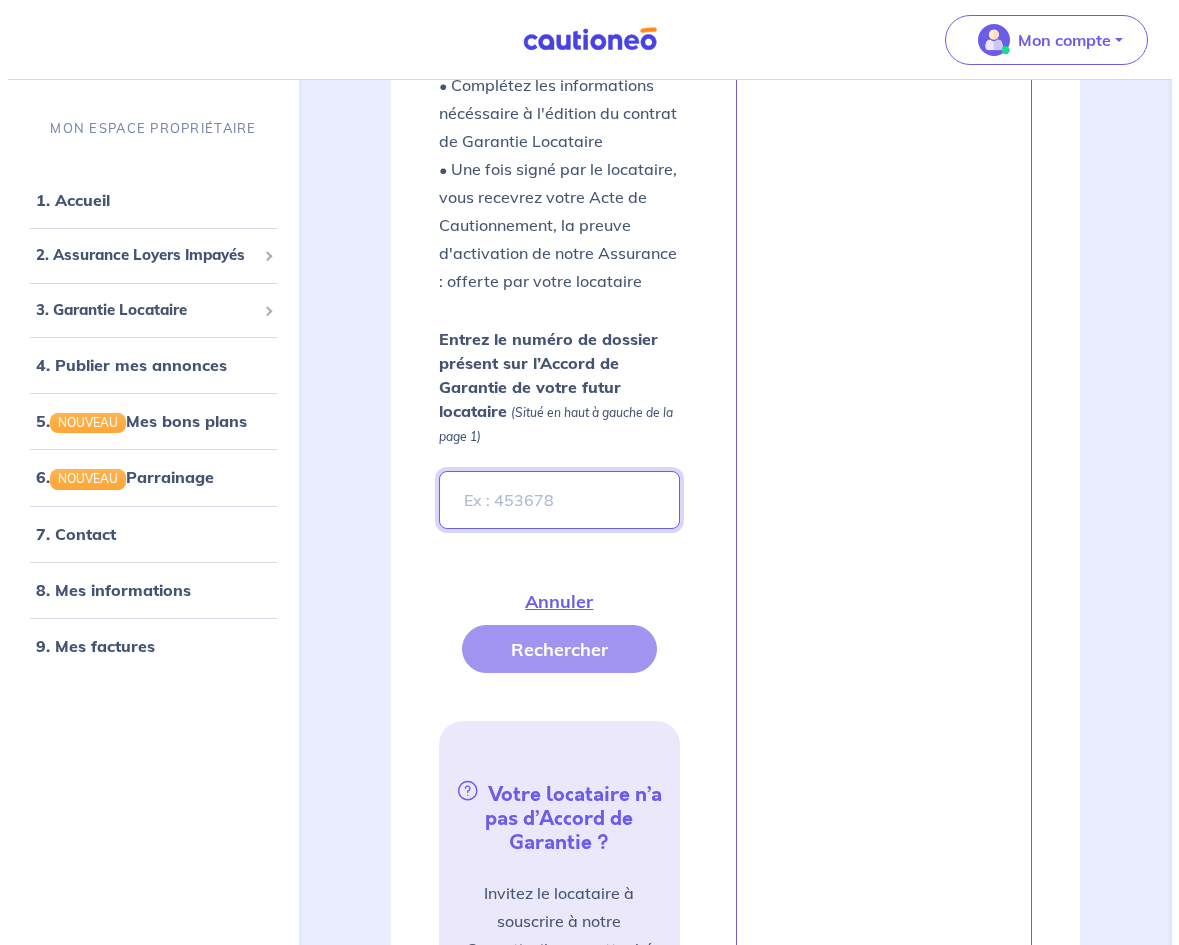 scroll, scrollTop: 659, scrollLeft: 0, axis: vertical 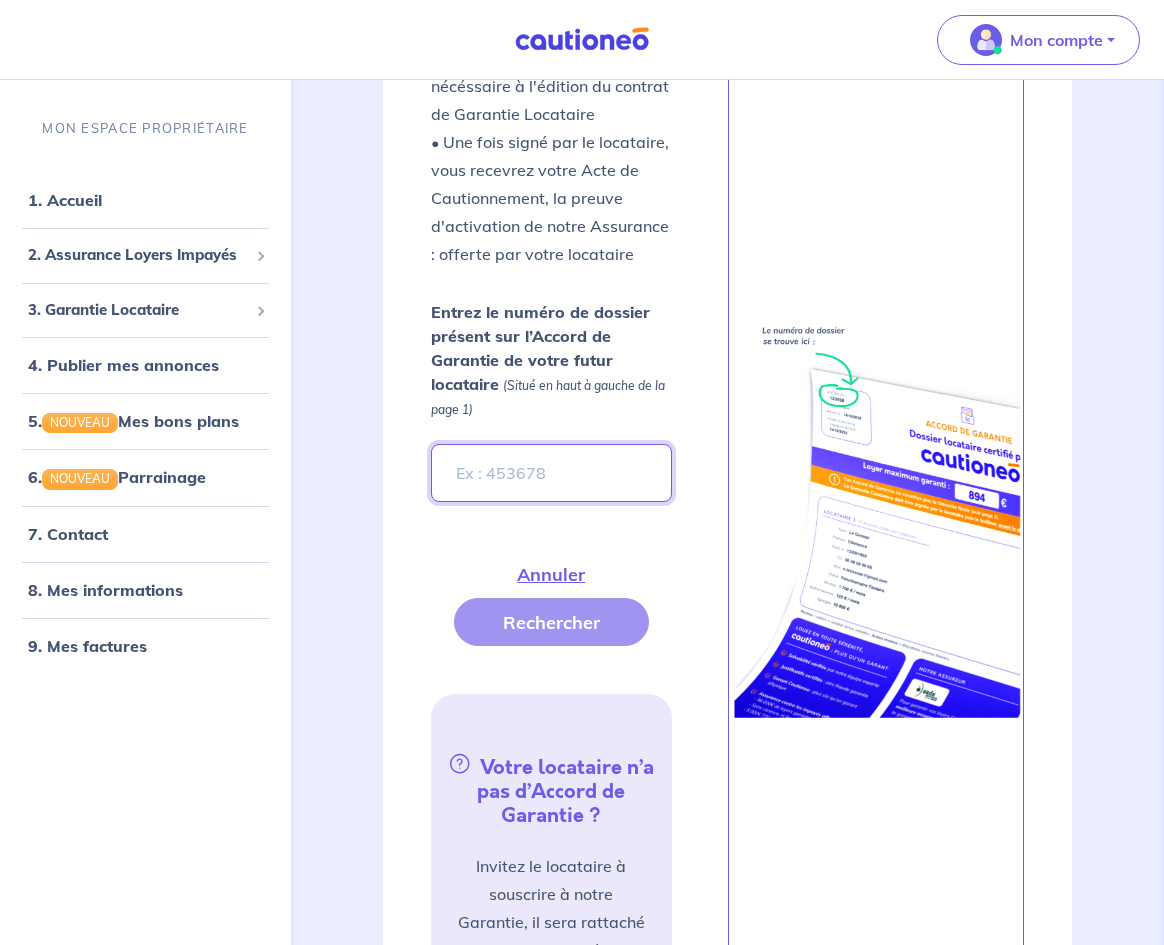 paste on "HzQewx" 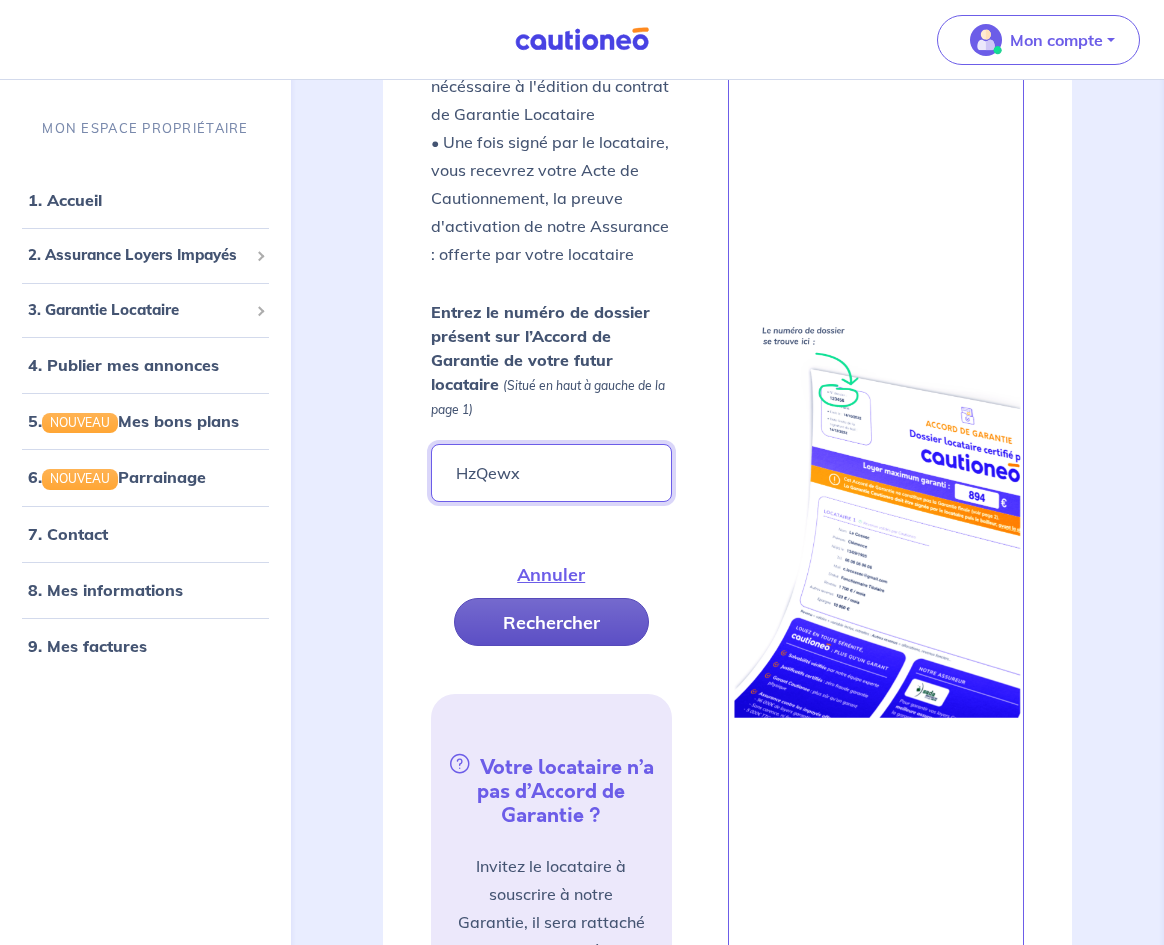 type on "HzQewx" 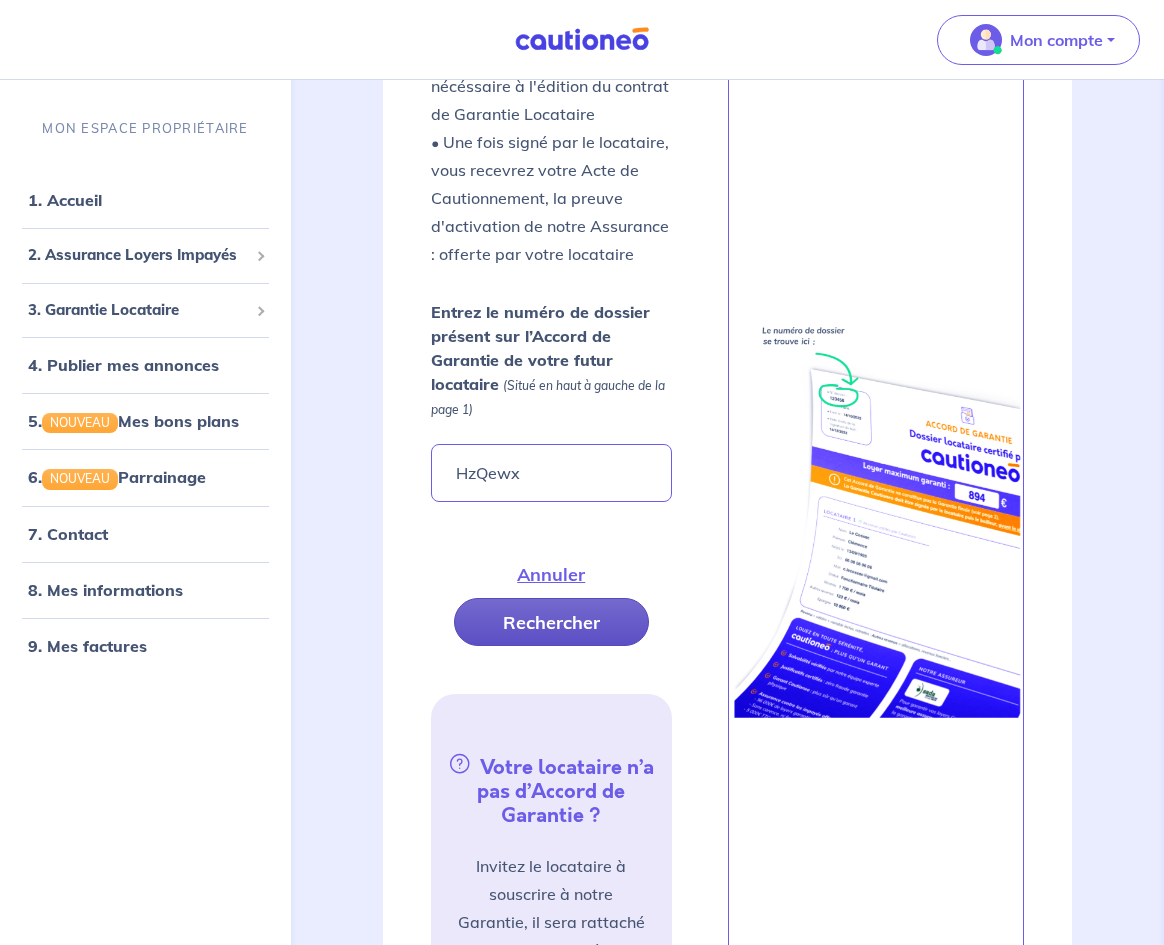 click on "Rechercher" at bounding box center [551, 622] 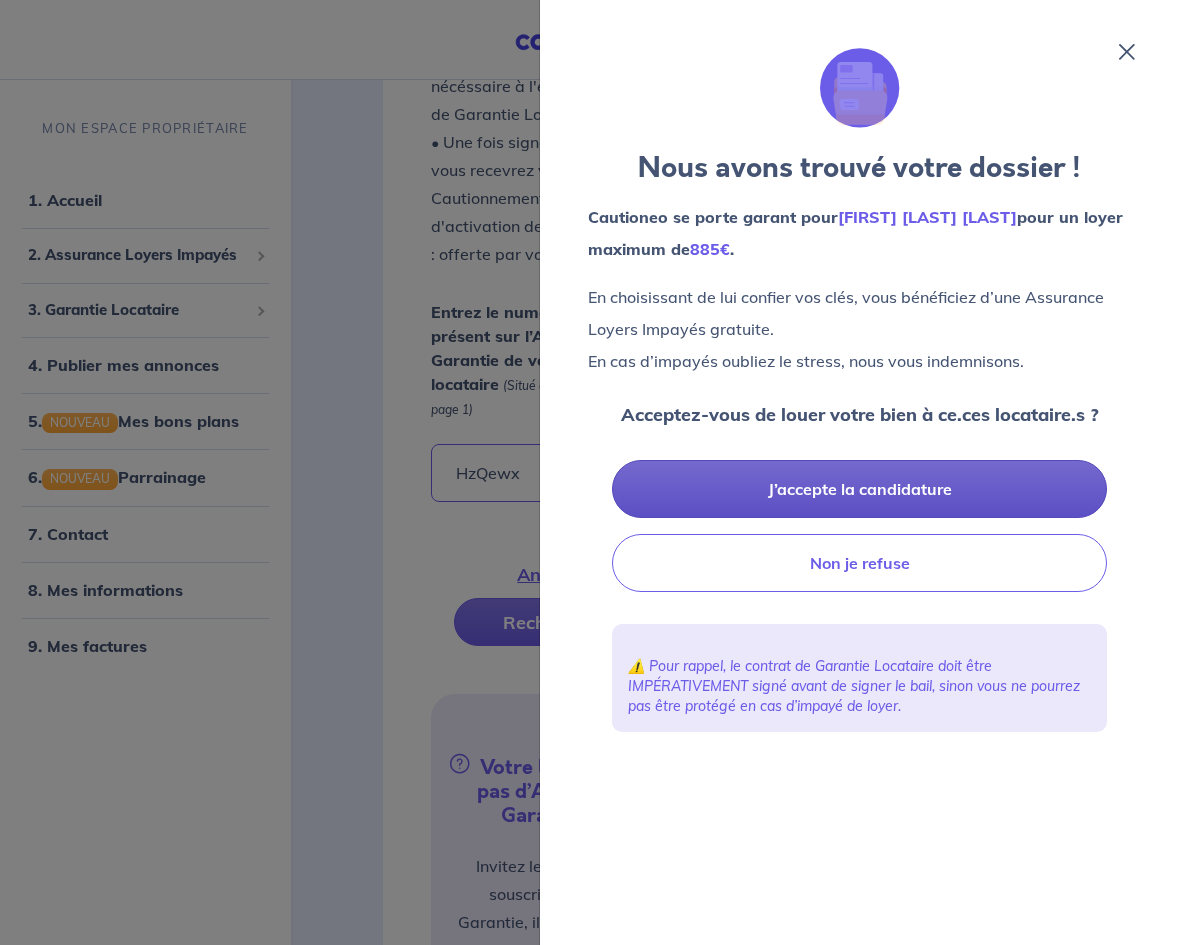click on "J’accepte la candidature" at bounding box center (859, 489) 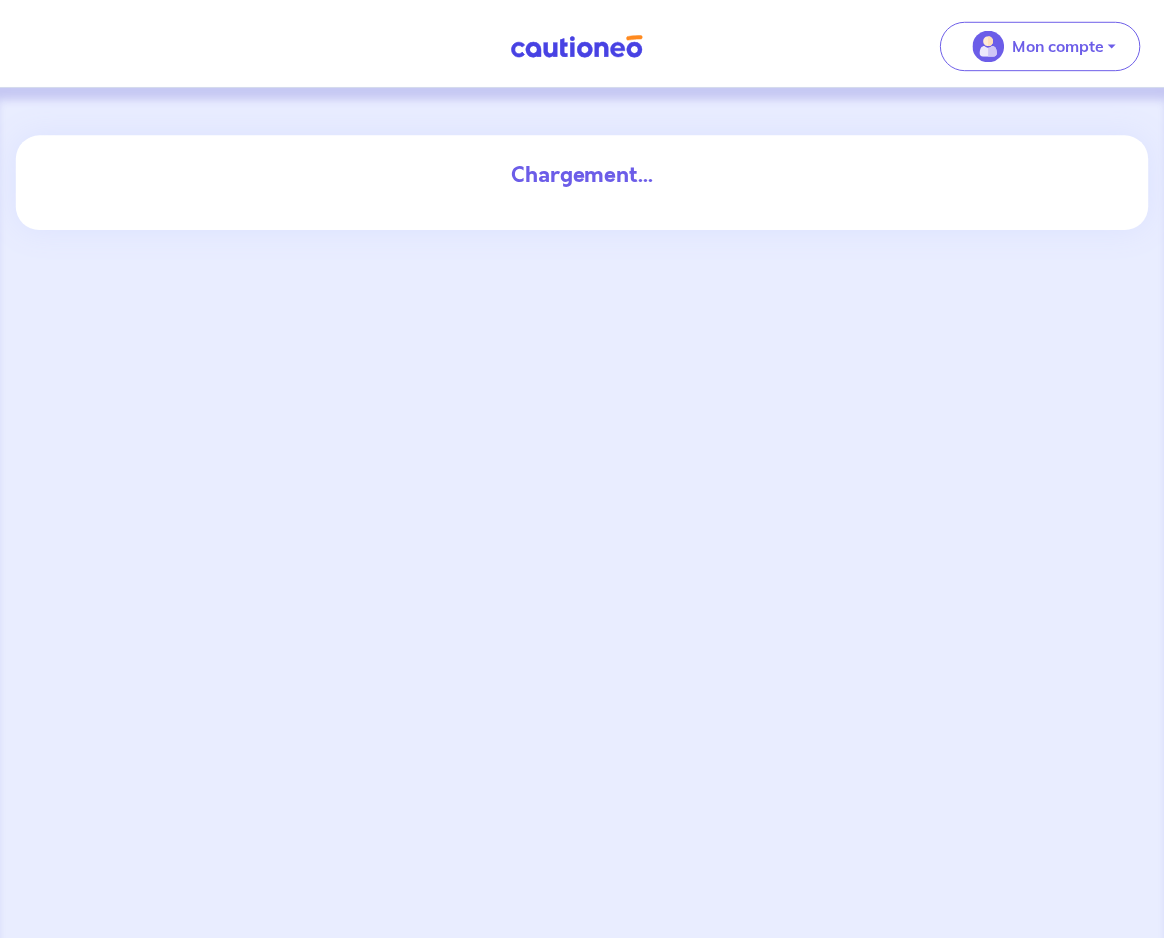scroll, scrollTop: 0, scrollLeft: 0, axis: both 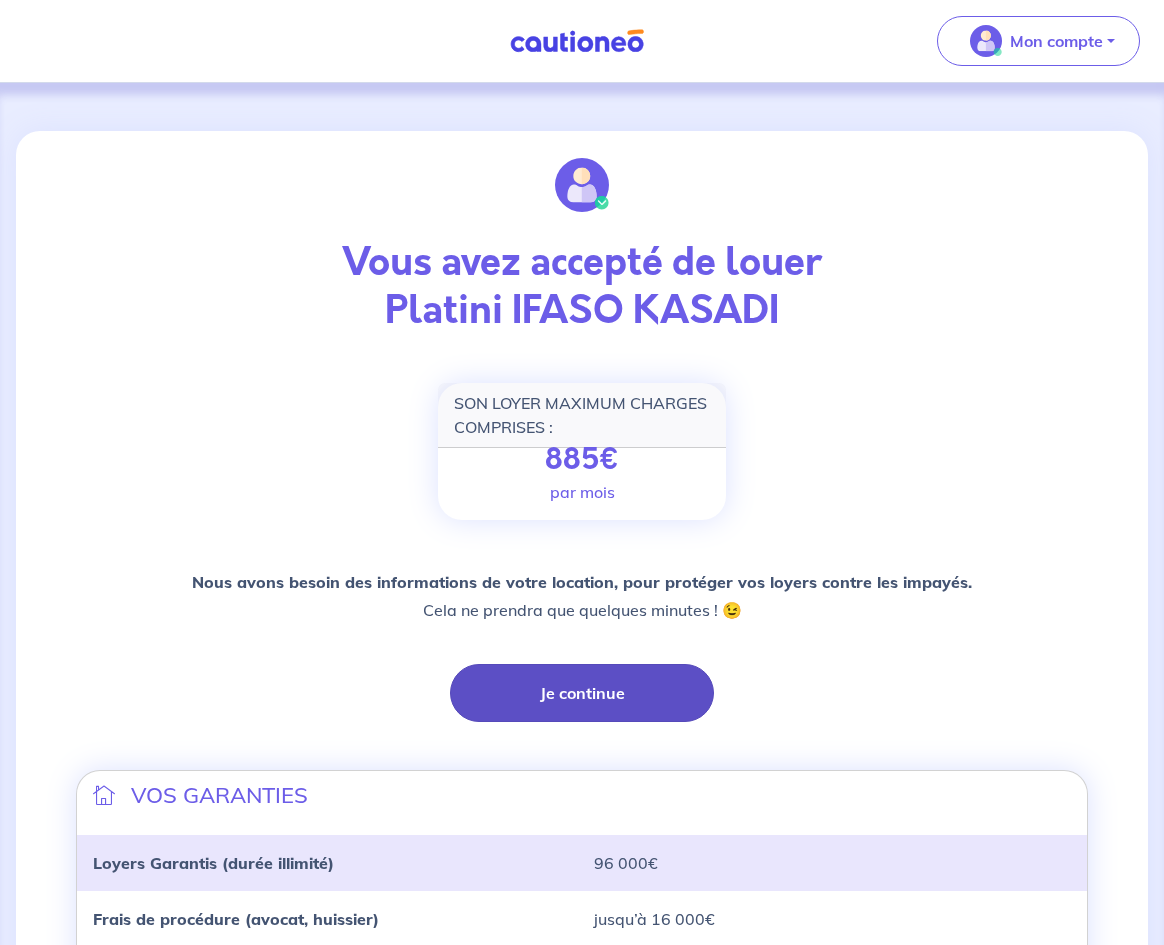 click on "Je continue" at bounding box center (582, 693) 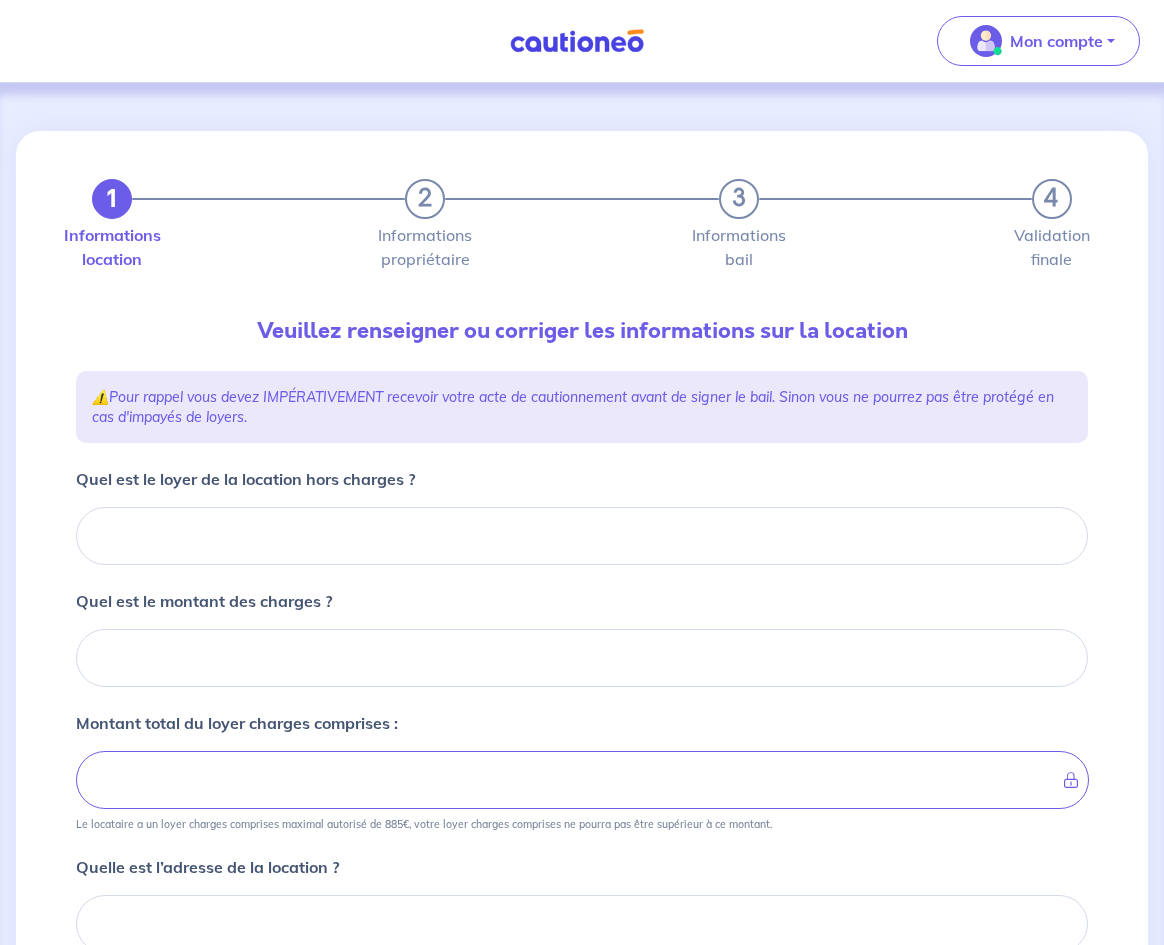 type 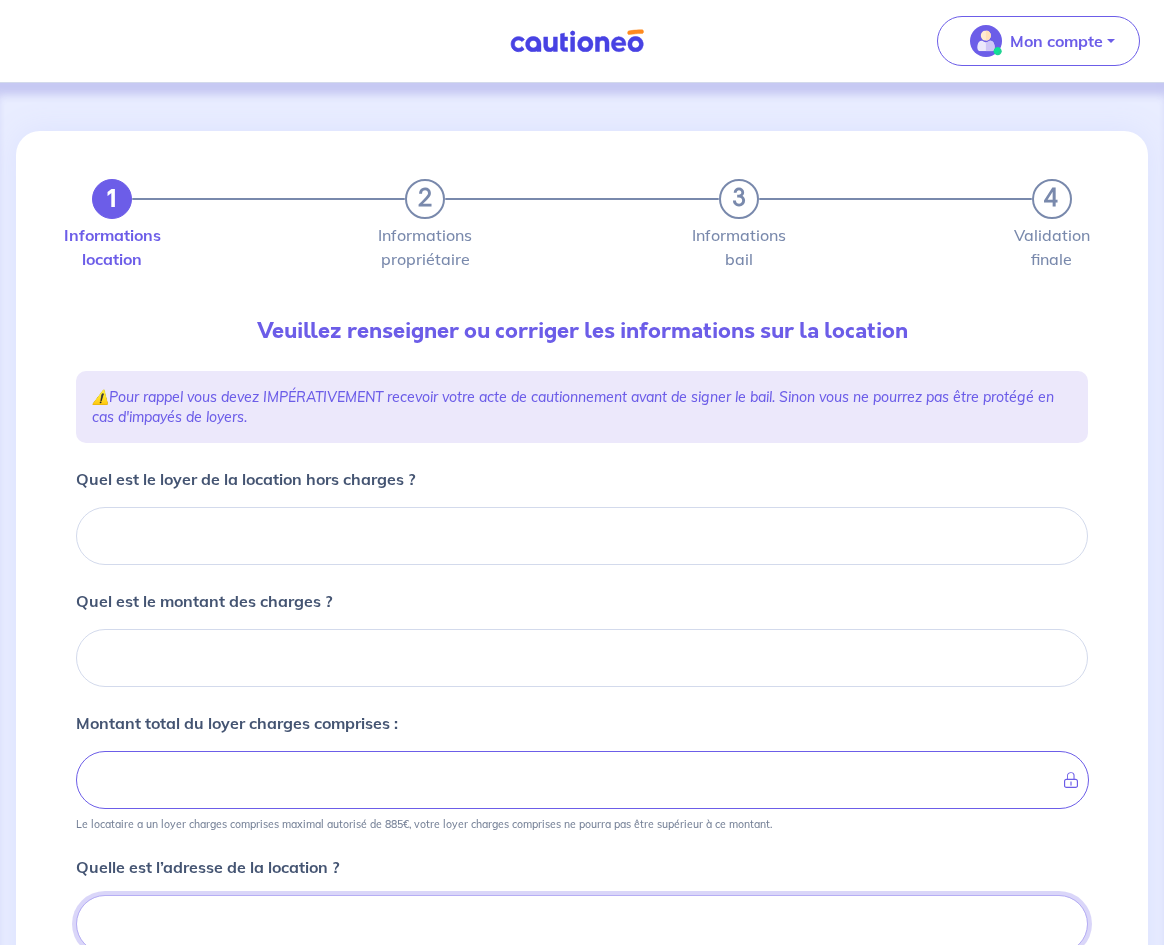 scroll, scrollTop: 8, scrollLeft: 0, axis: vertical 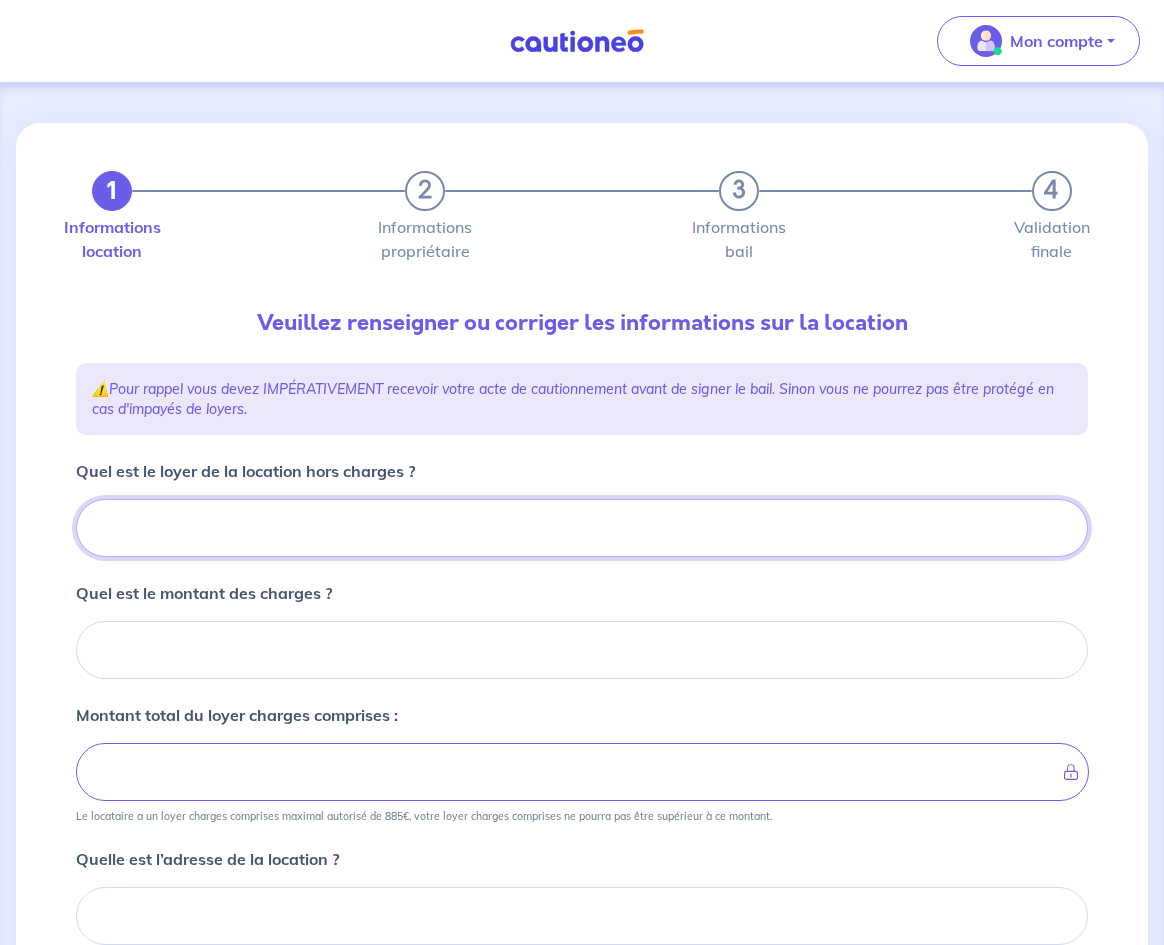 click on "Quel est le loyer de la location hors charges ?" at bounding box center [582, 528] 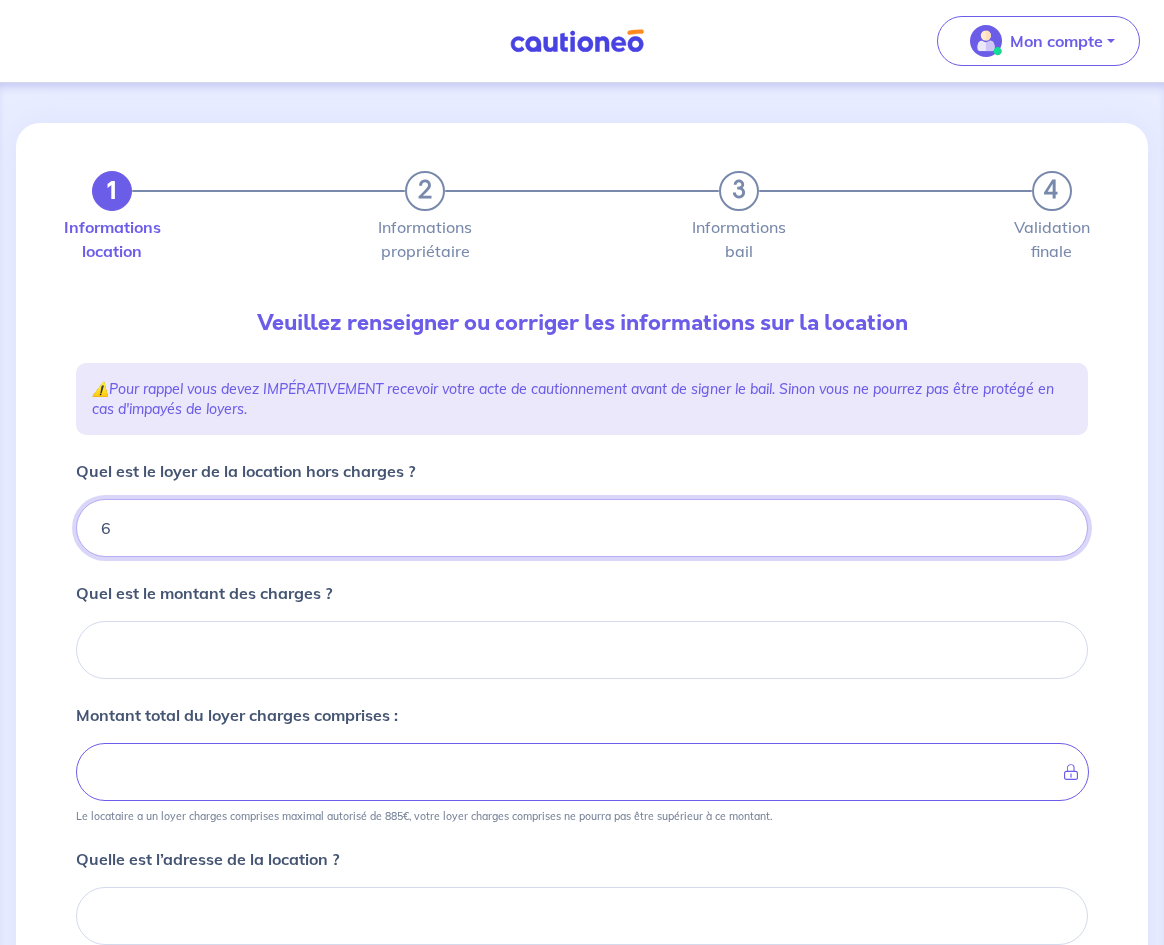 type on "60" 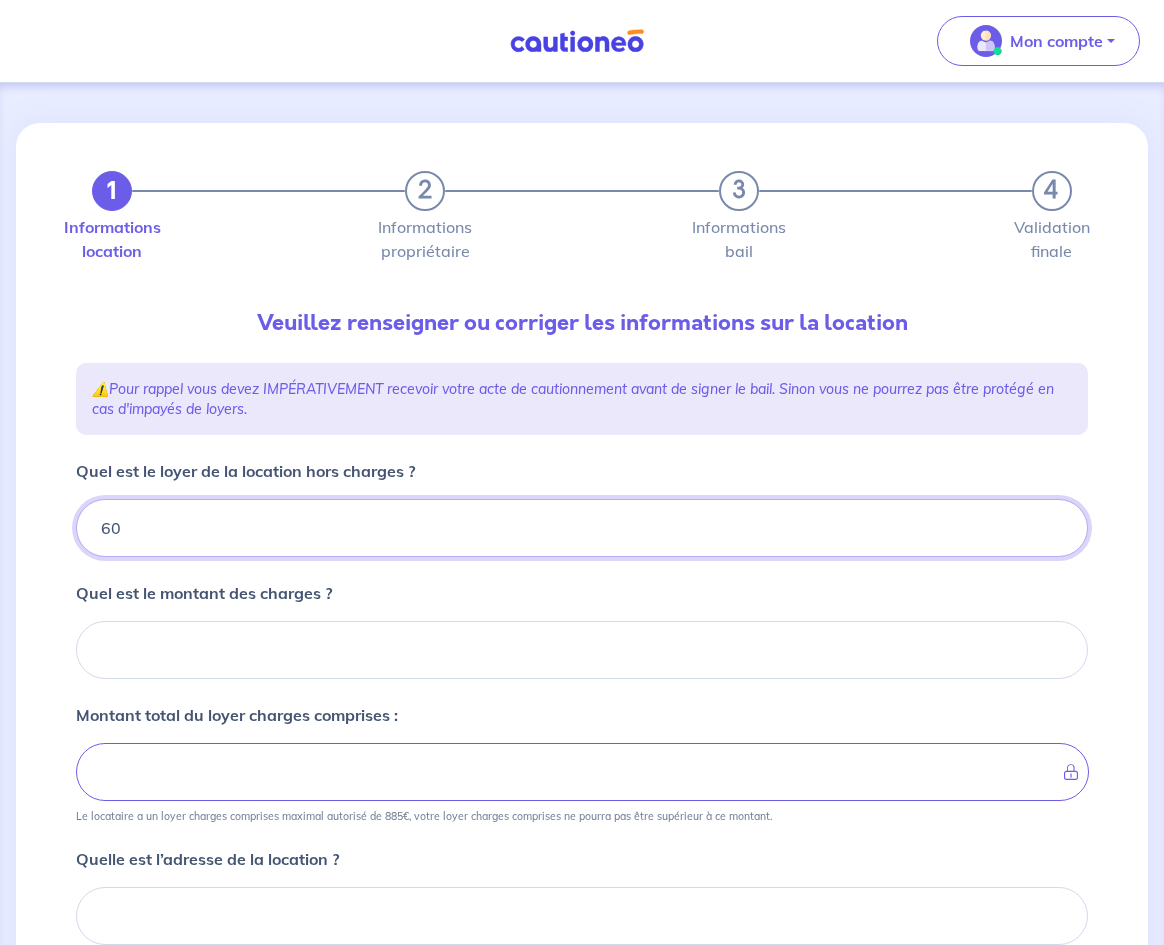 type 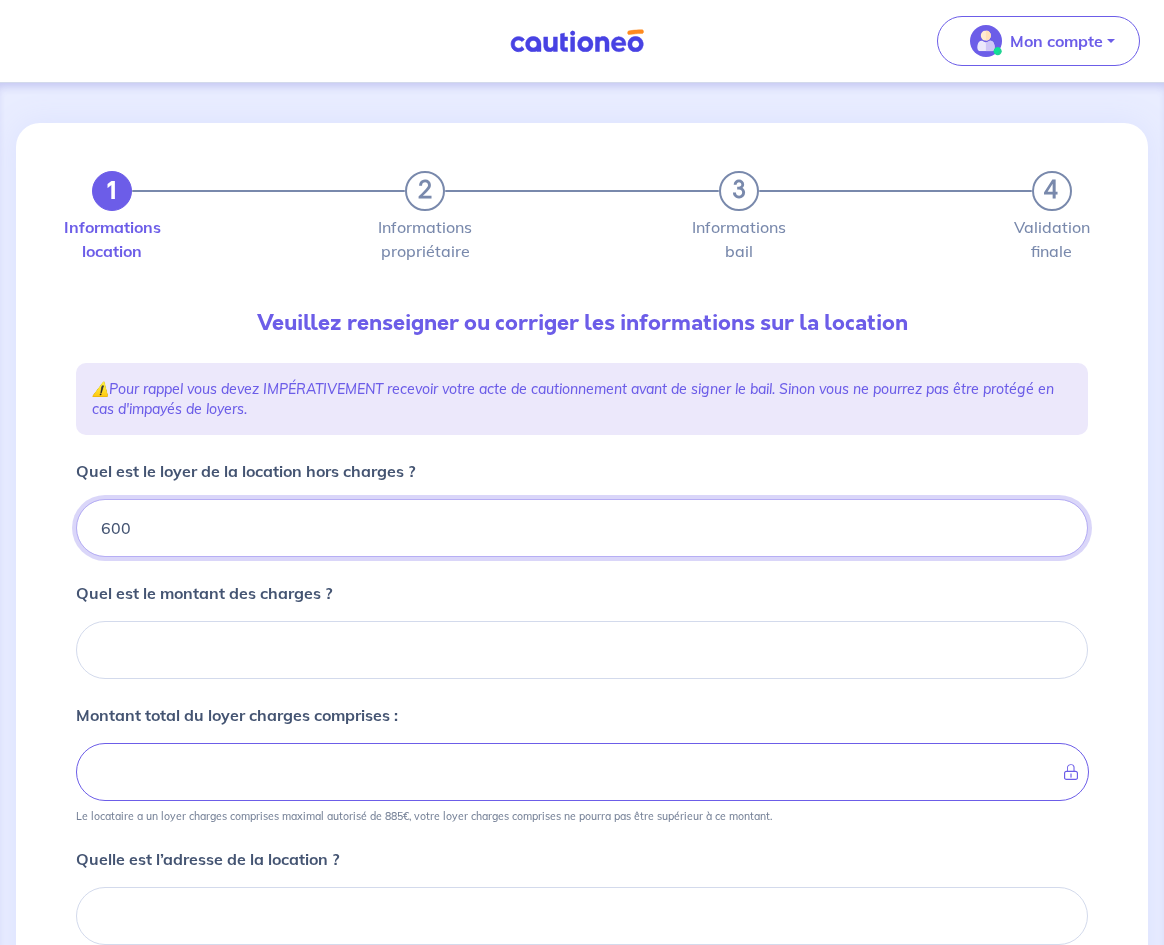 type 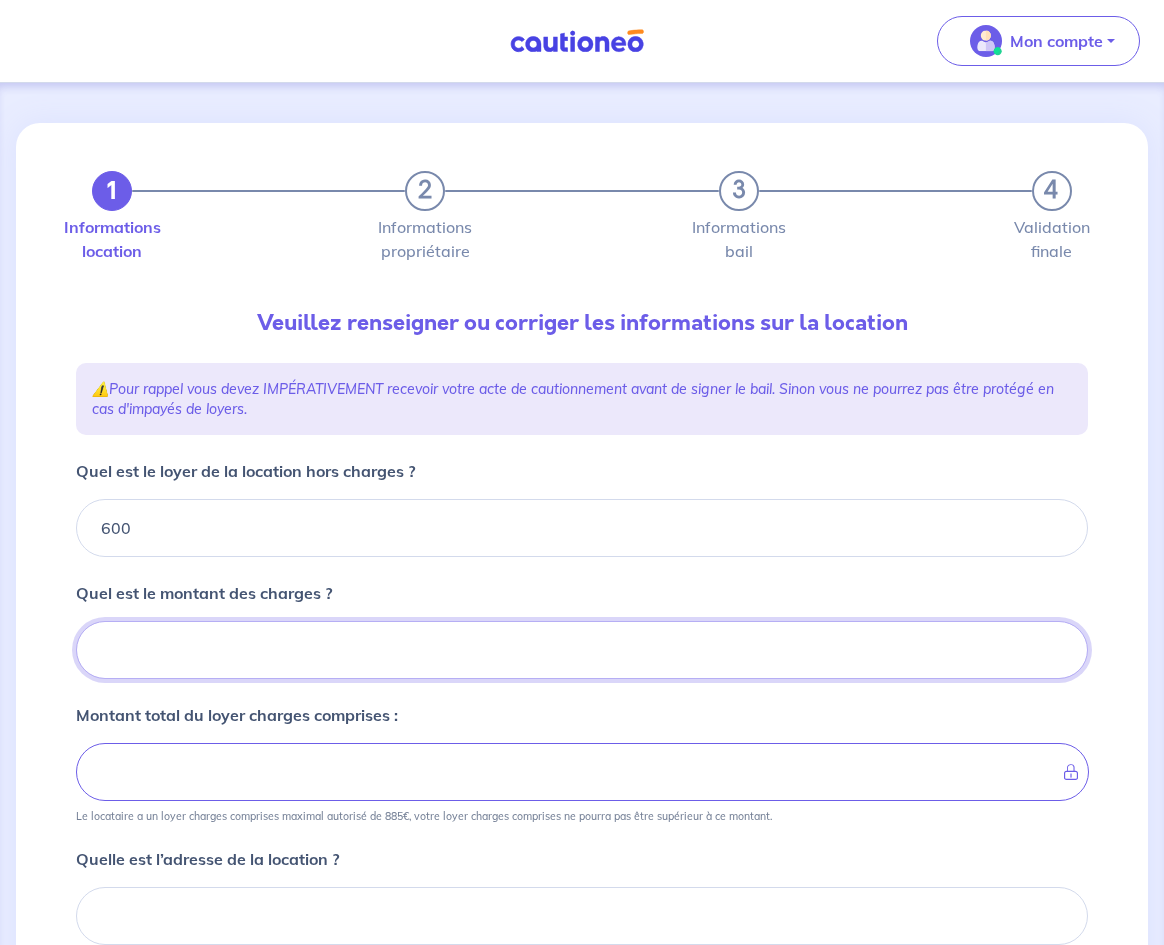 type 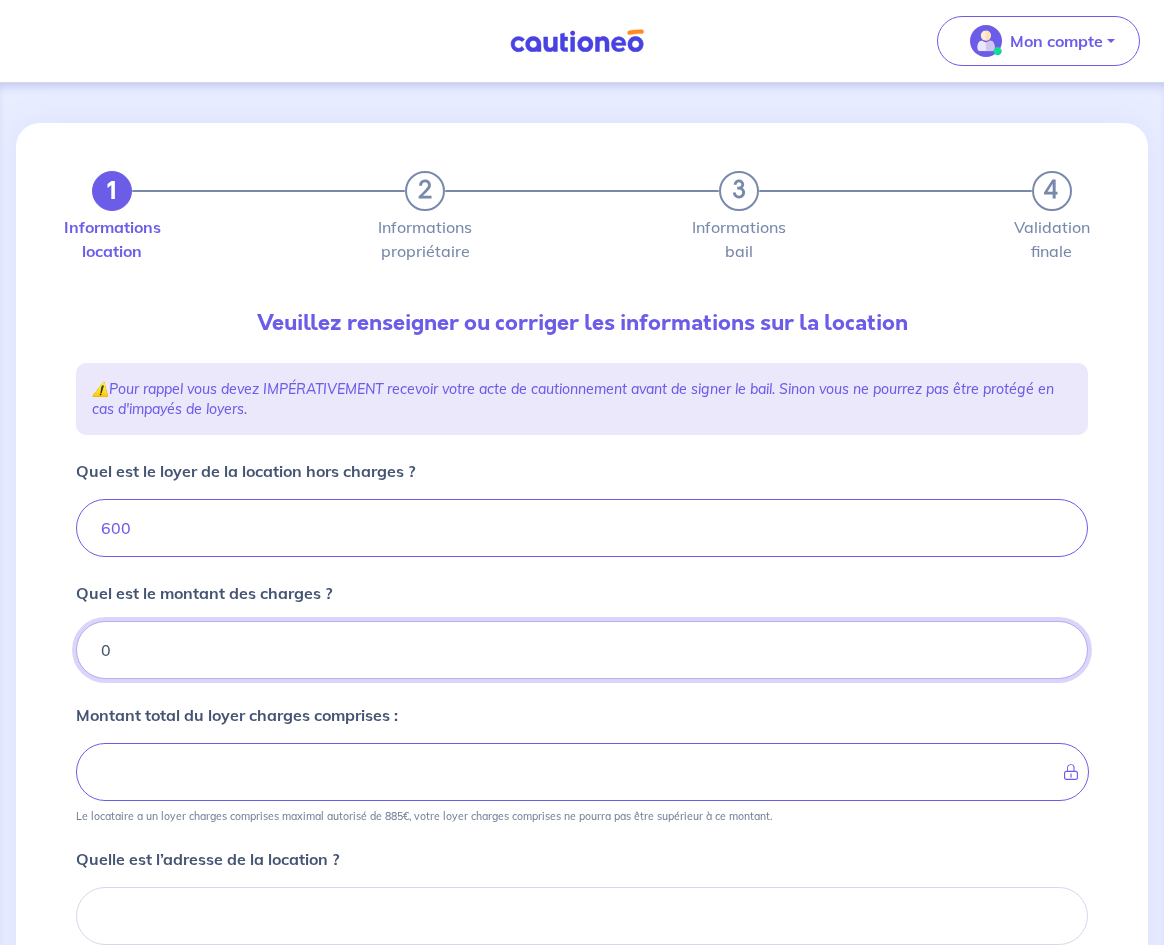 type on "0" 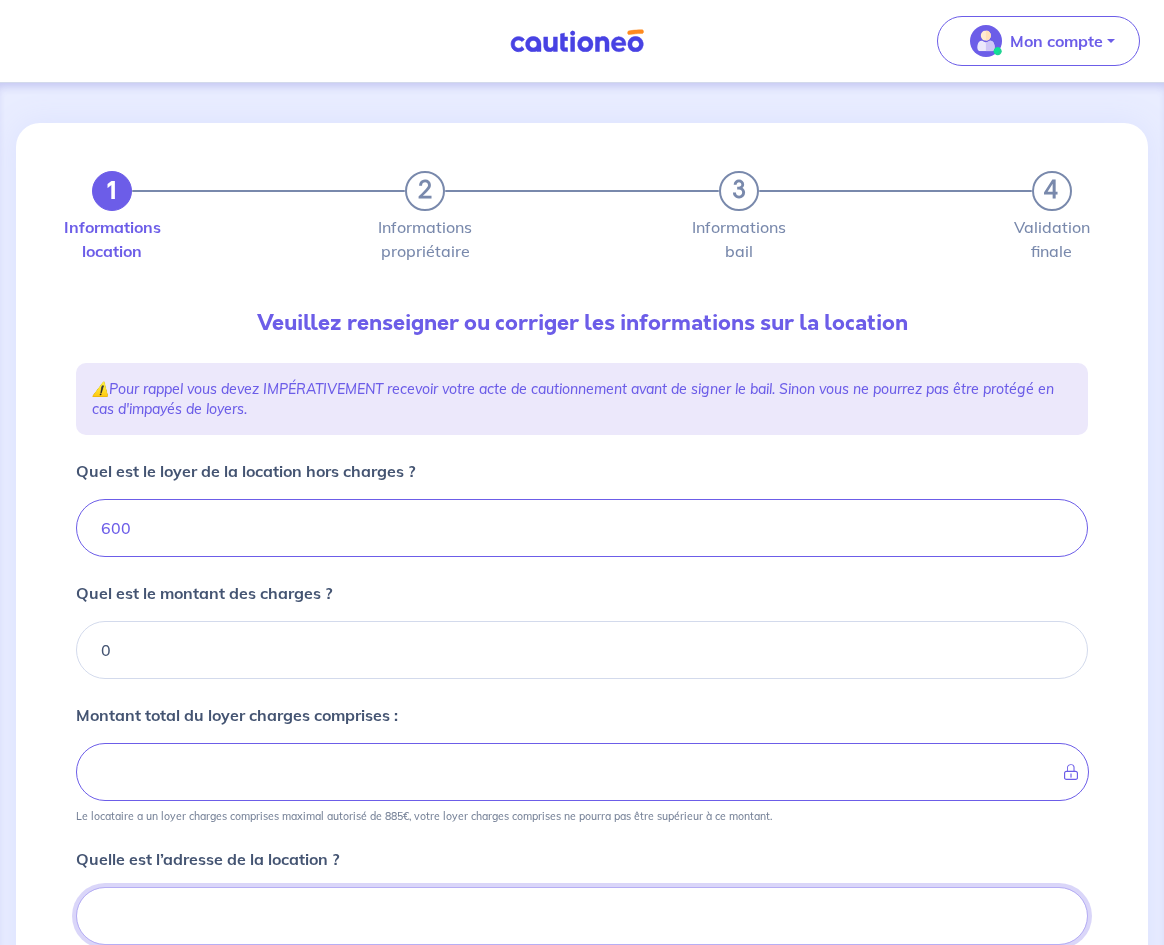 type on "600" 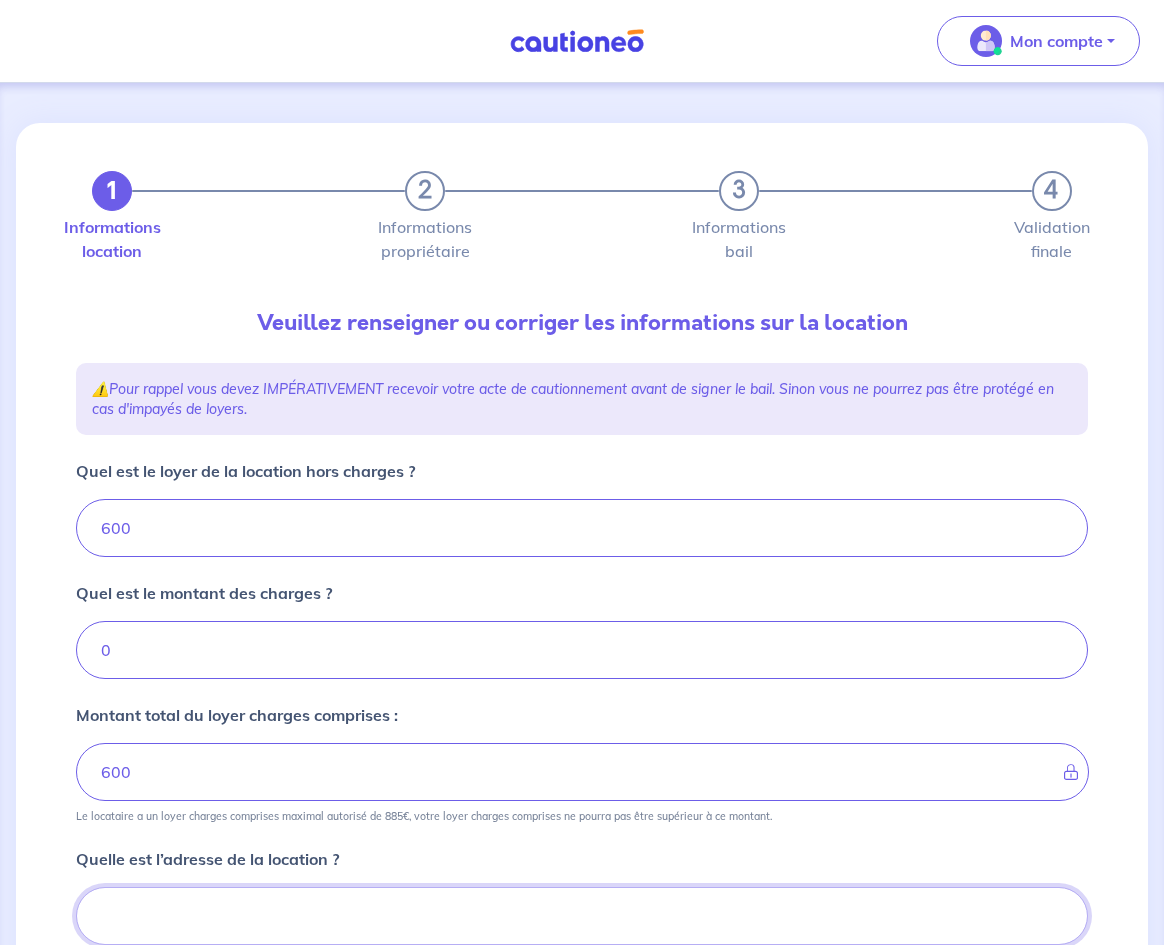 scroll, scrollTop: 418, scrollLeft: 0, axis: vertical 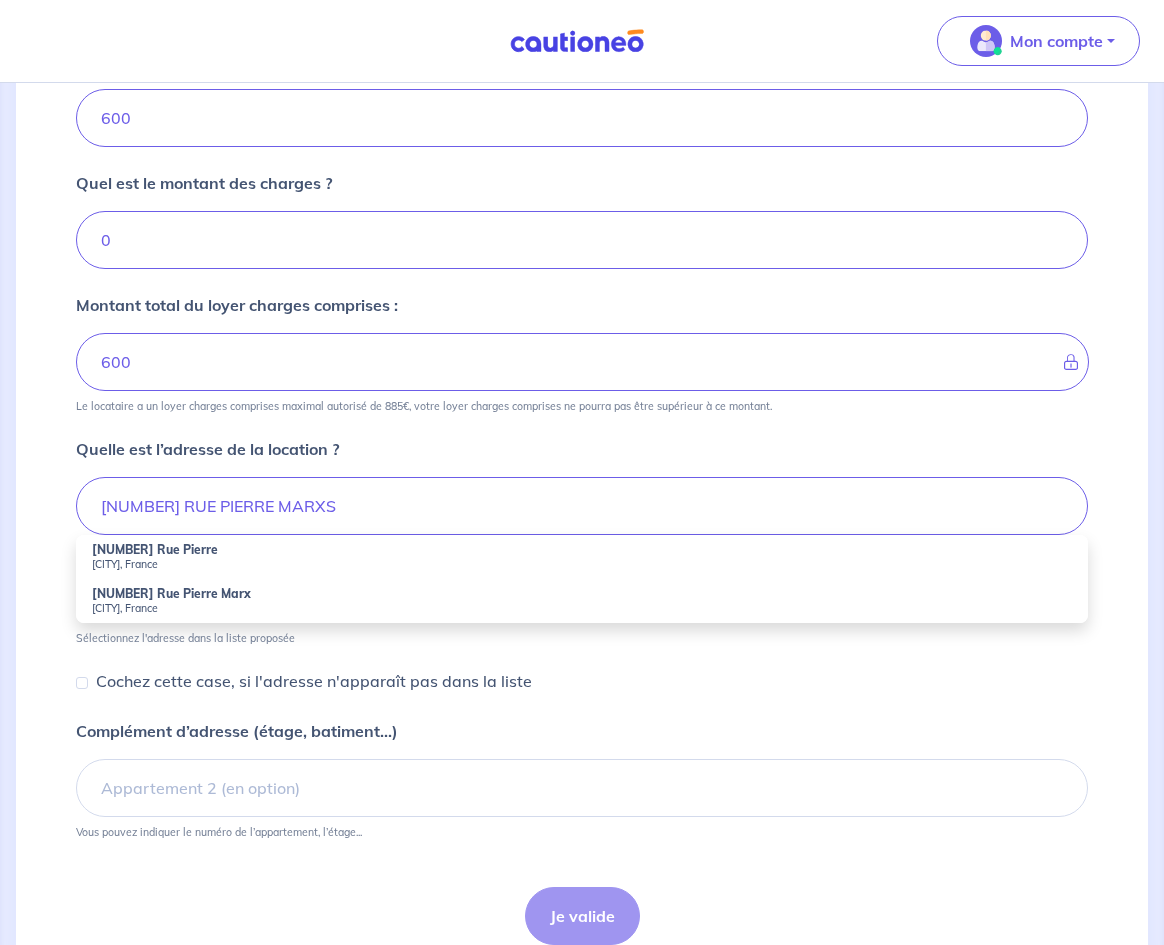 click on "[NUMBER] [STREET] [CITY], [COUNTRY]" at bounding box center [582, 601] 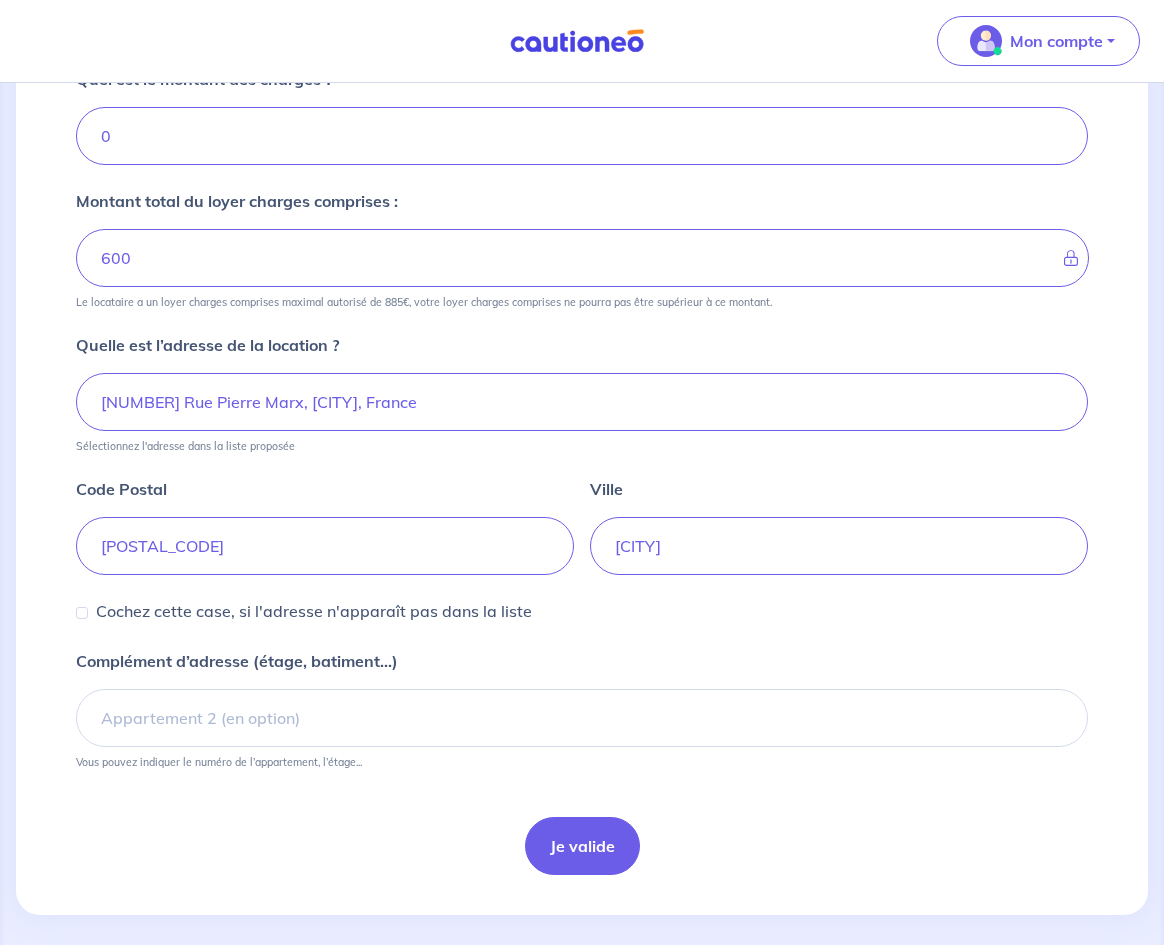 scroll, scrollTop: 540, scrollLeft: 0, axis: vertical 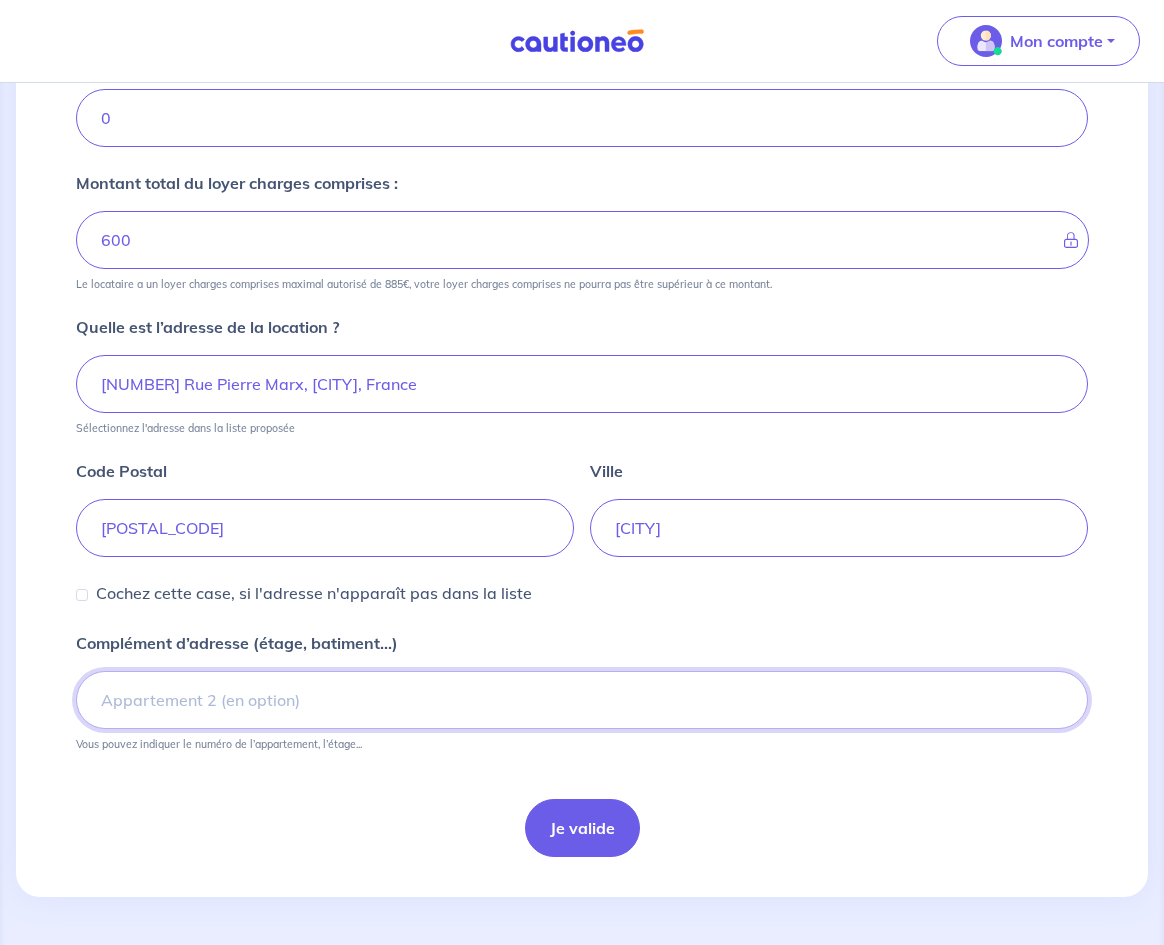 click on "Complément d’adresse (étage, batiment...)" at bounding box center [582, 700] 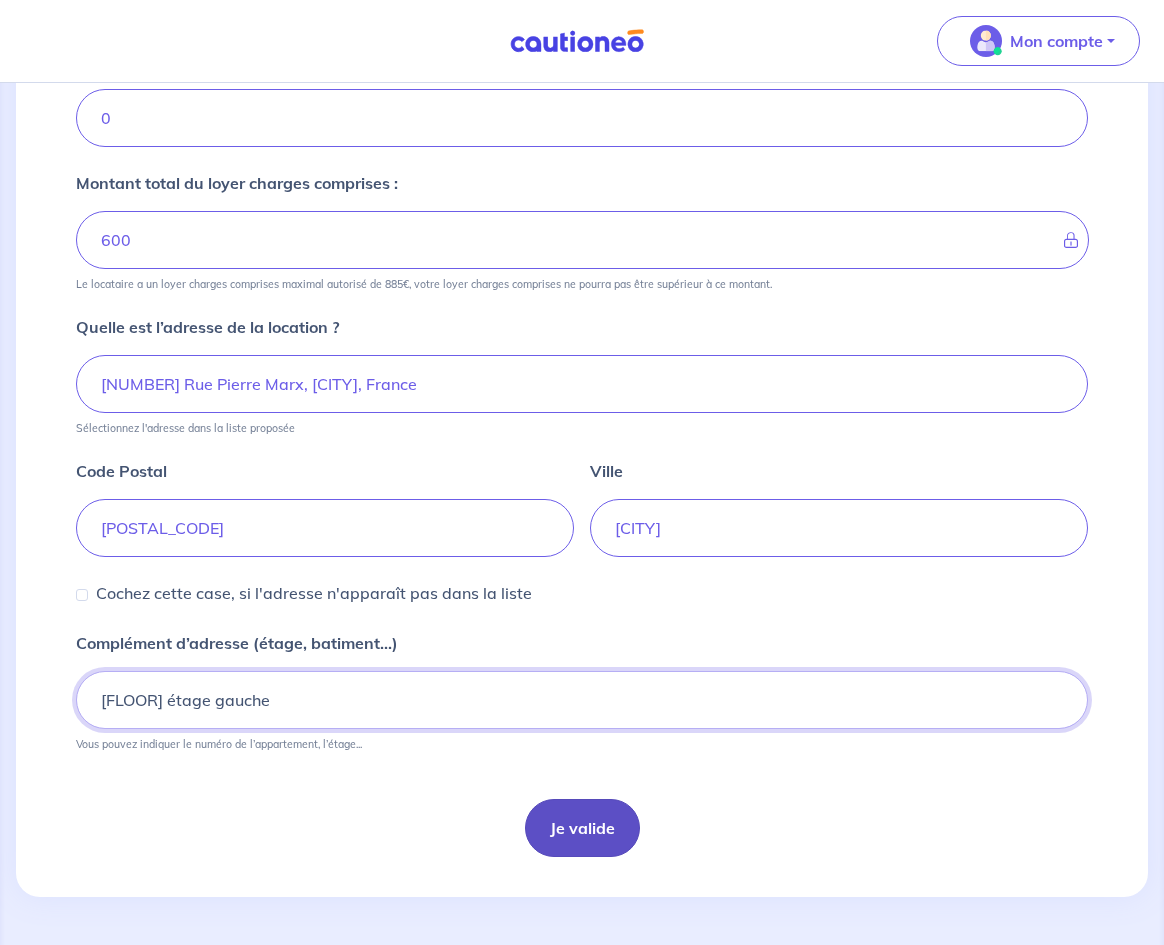 type on "[FLOOR] étage gauche" 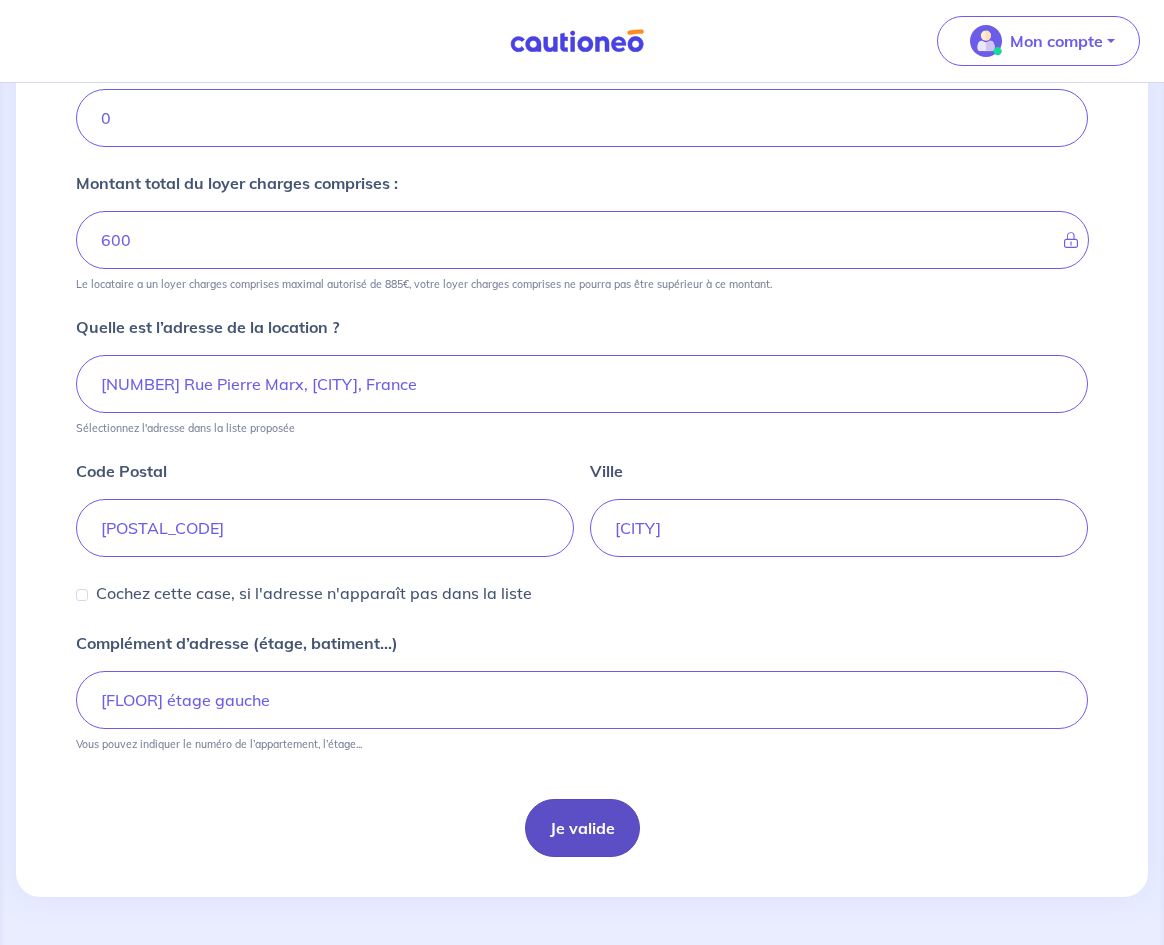 click on "Je valide" at bounding box center [582, 828] 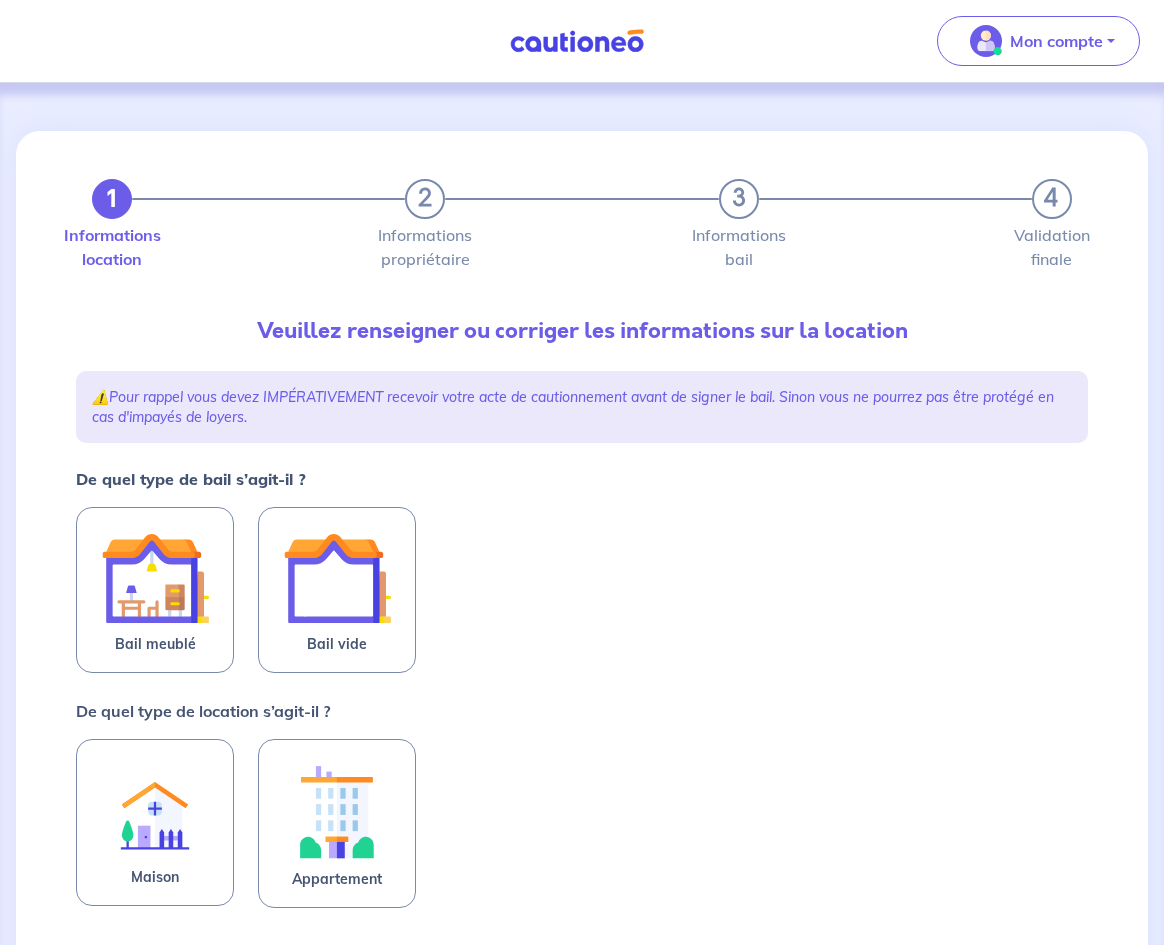 scroll, scrollTop: 233, scrollLeft: 0, axis: vertical 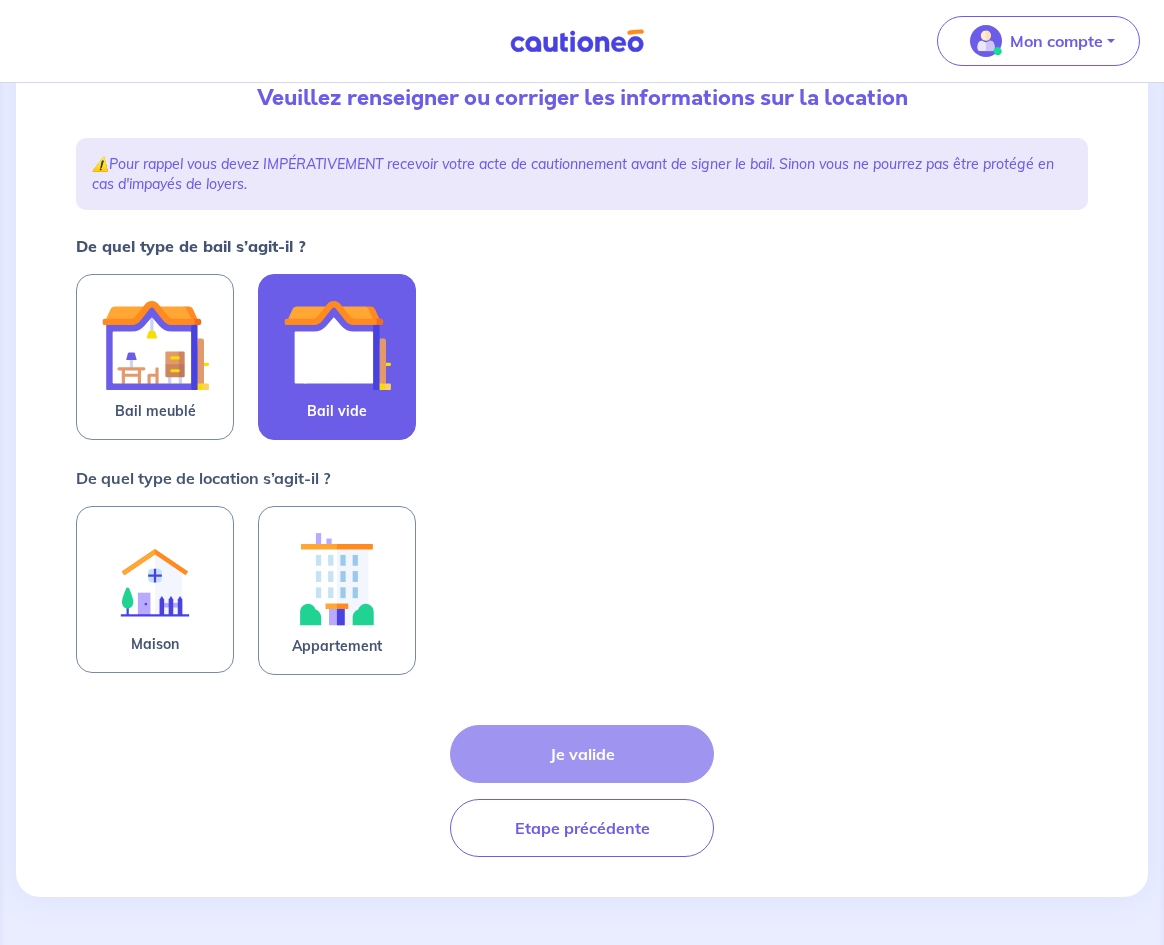 click at bounding box center [337, 345] 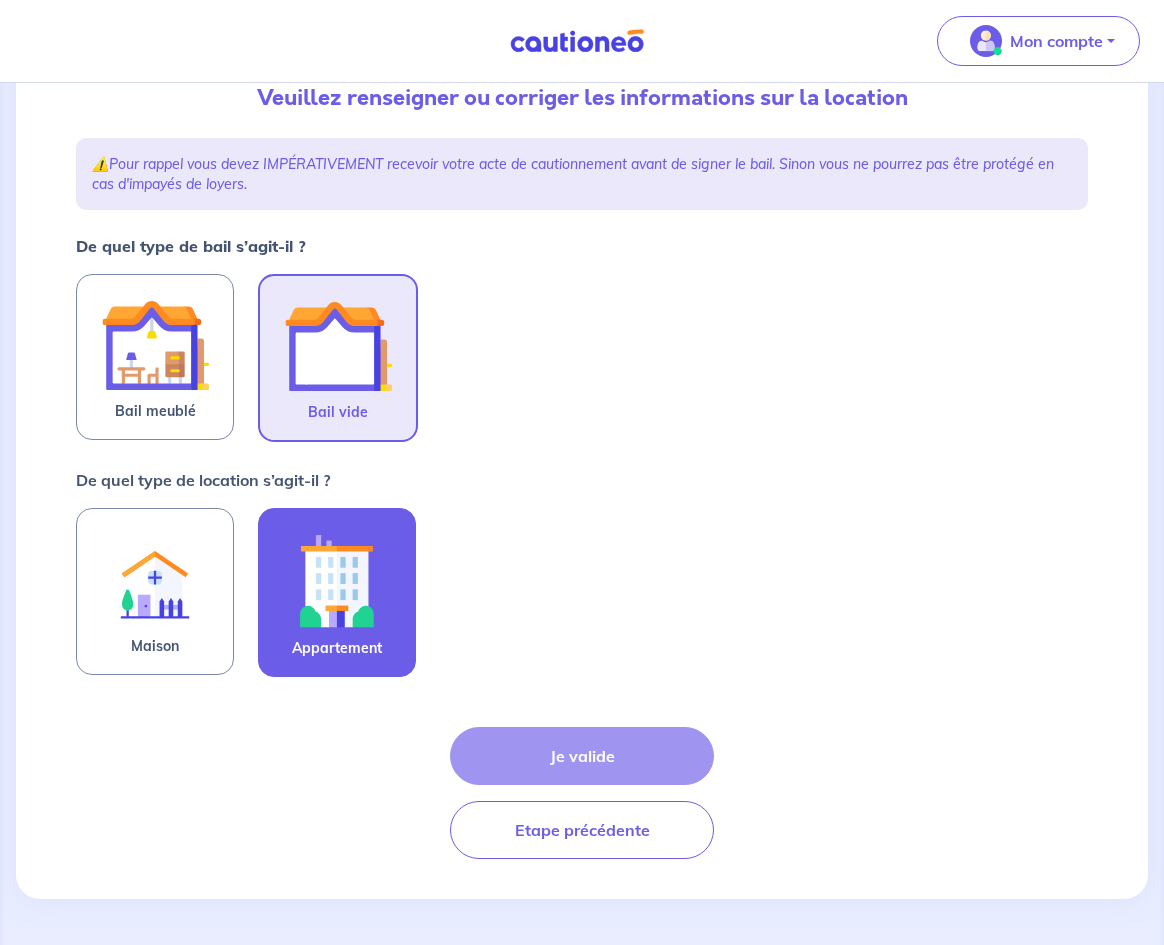 click at bounding box center (337, 580) 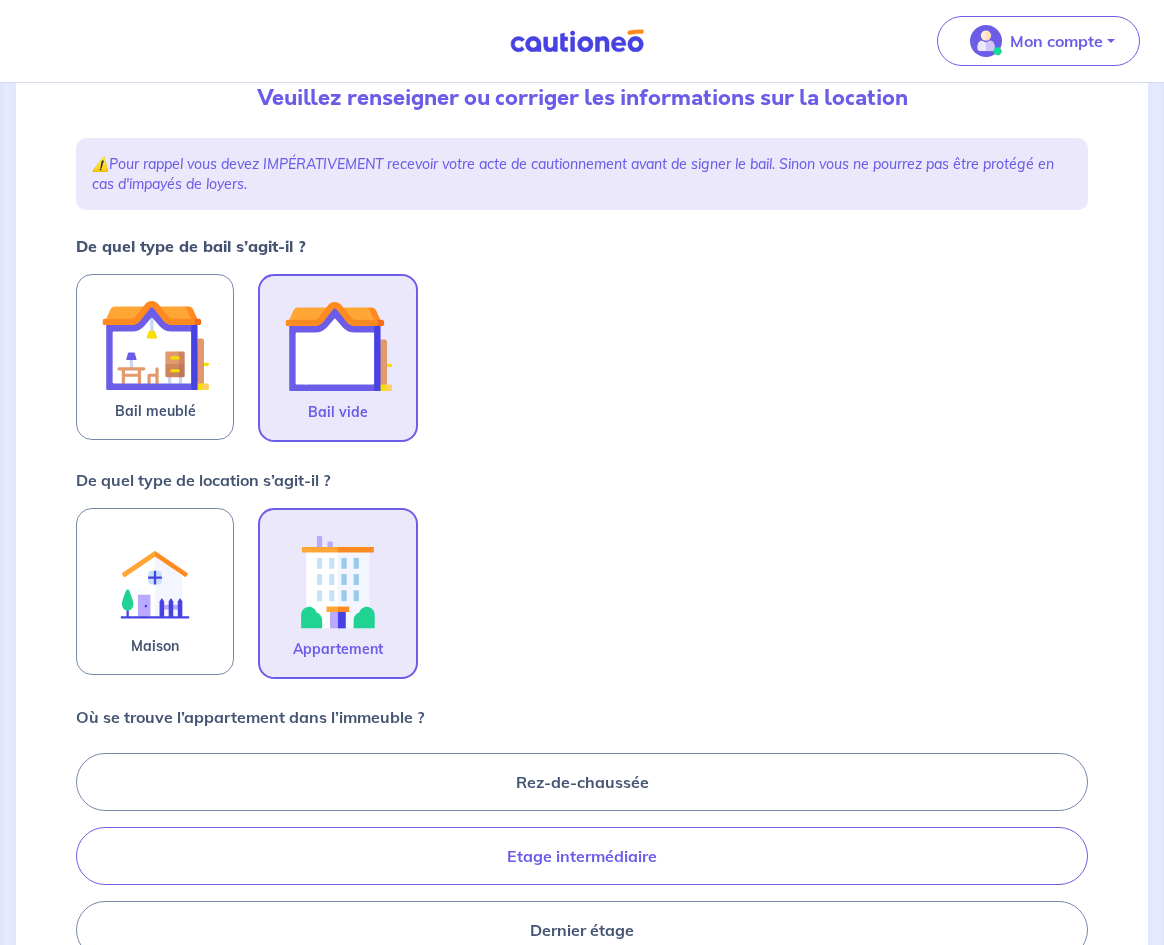 click on "Etage intermédiaire" at bounding box center [582, 856] 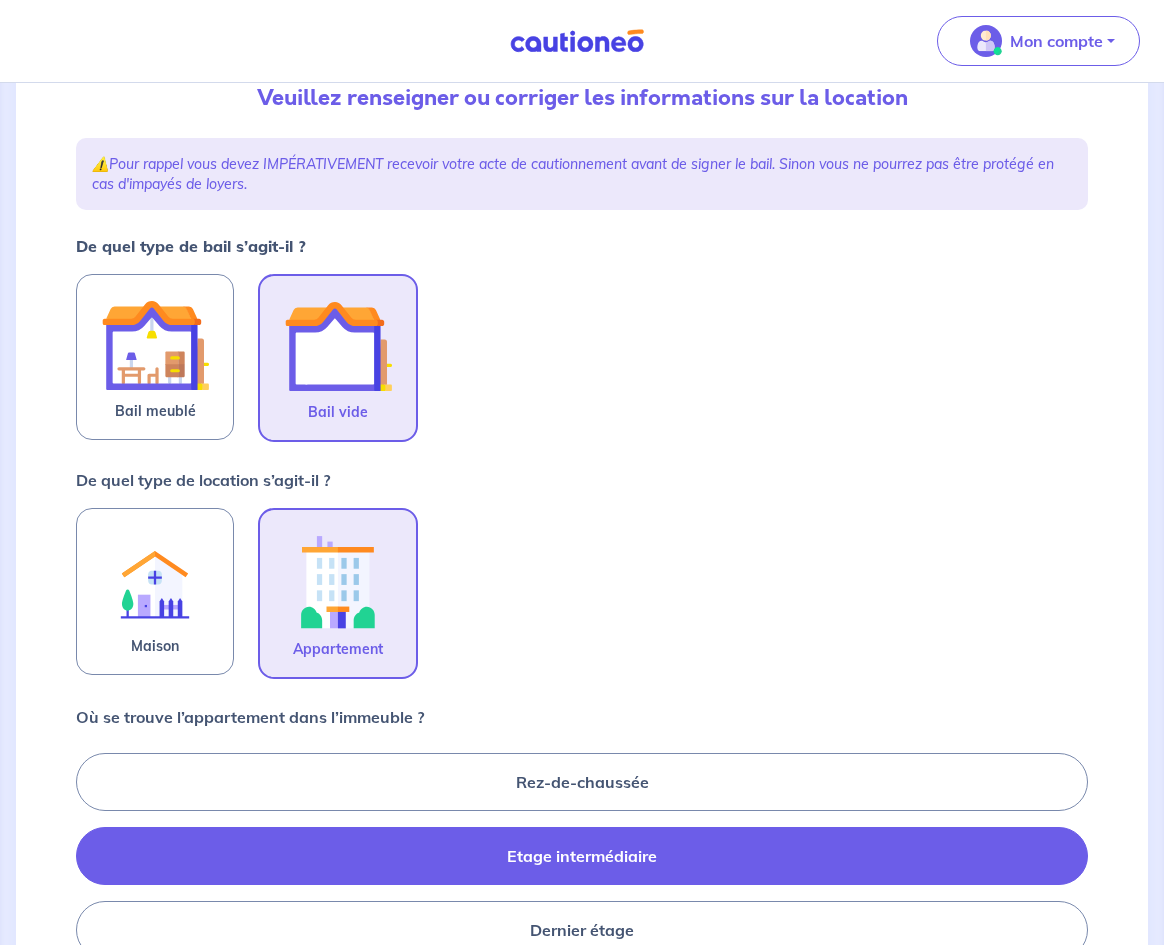 radio on "true" 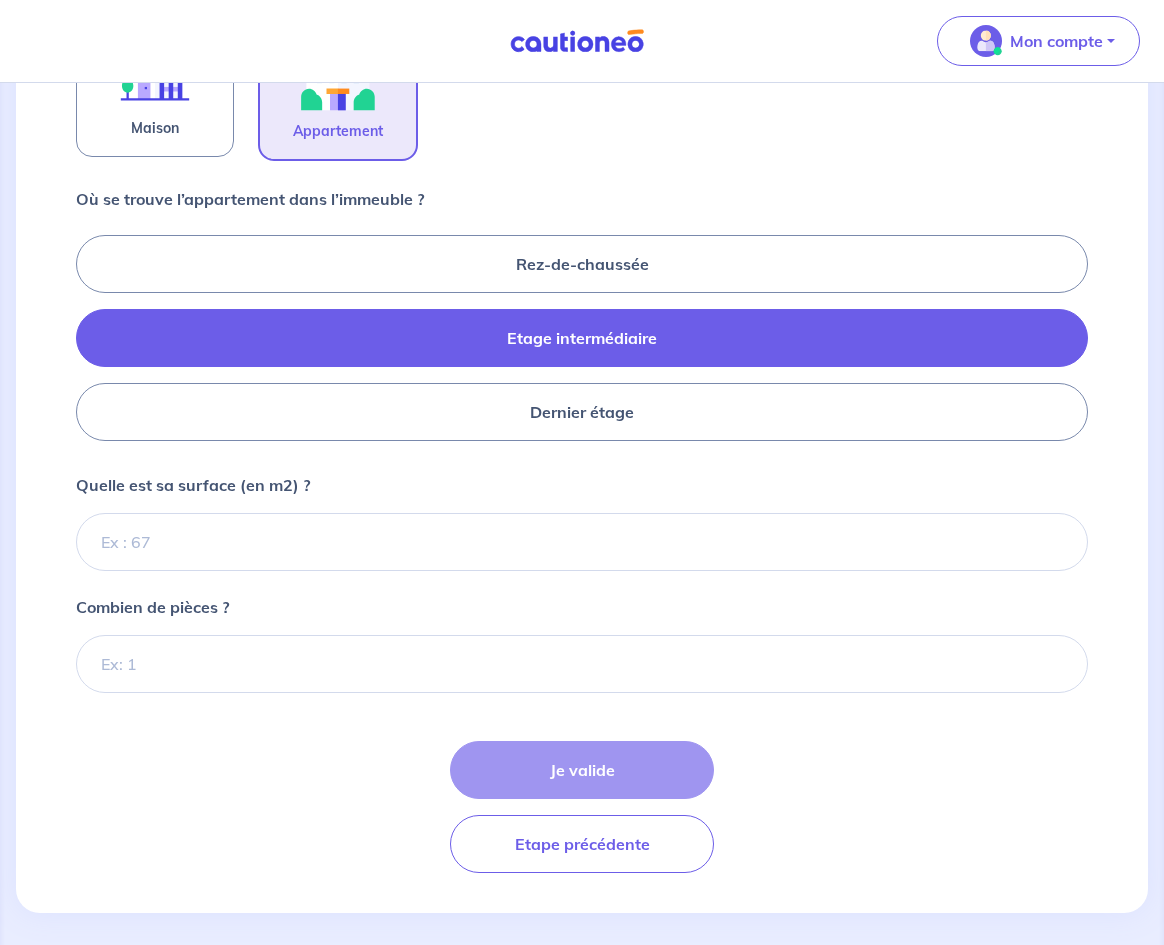 scroll, scrollTop: 761, scrollLeft: 0, axis: vertical 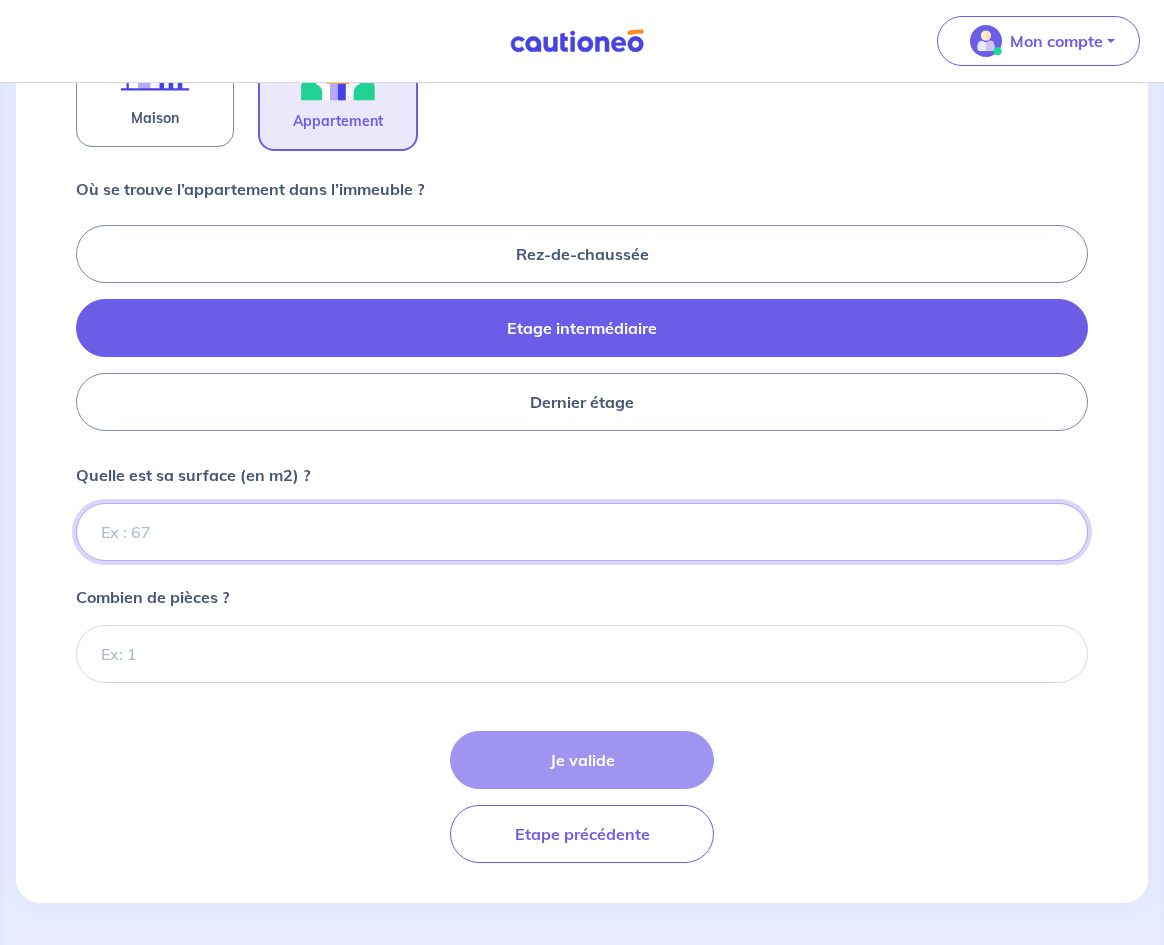 click on "Quelle est sa surface (en m2) ?" at bounding box center [582, 532] 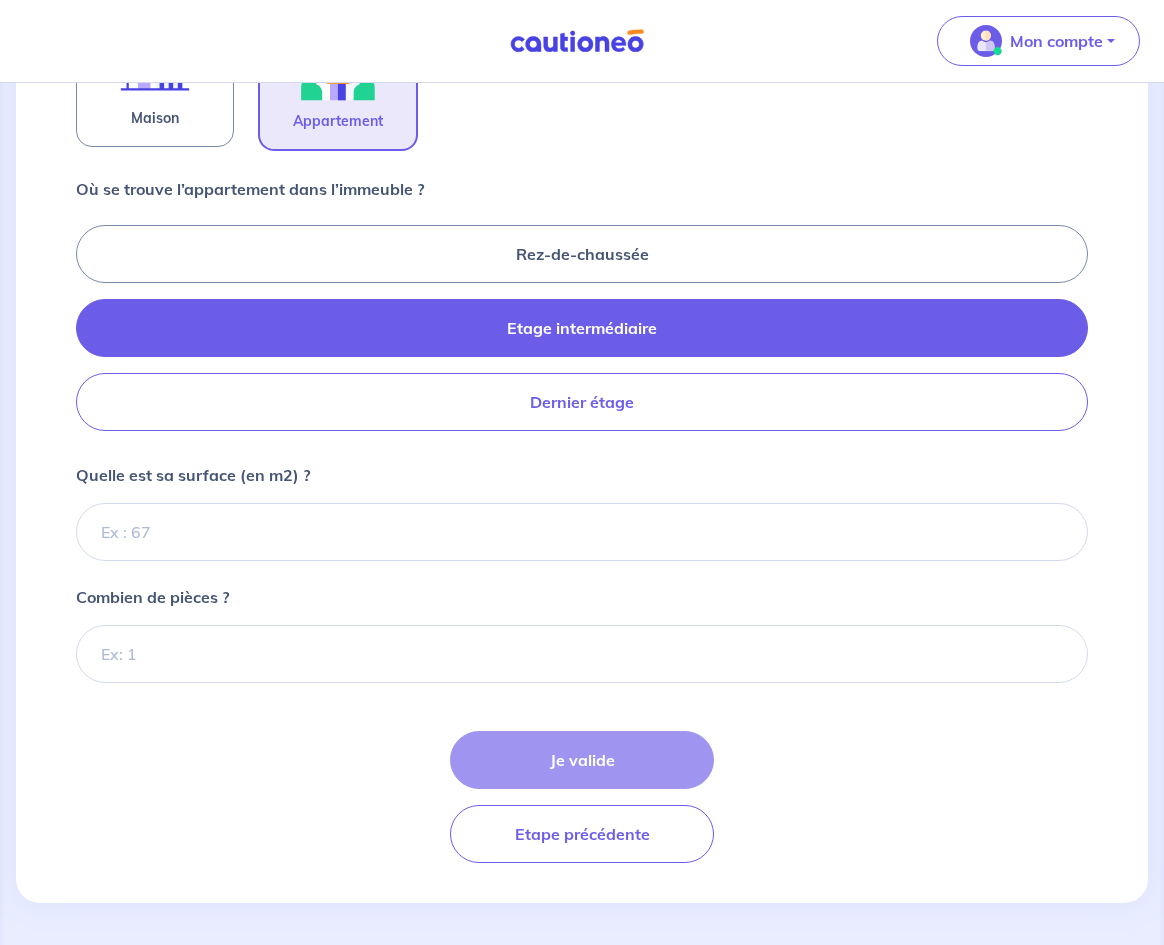 click on "Dernier étage" at bounding box center [582, 402] 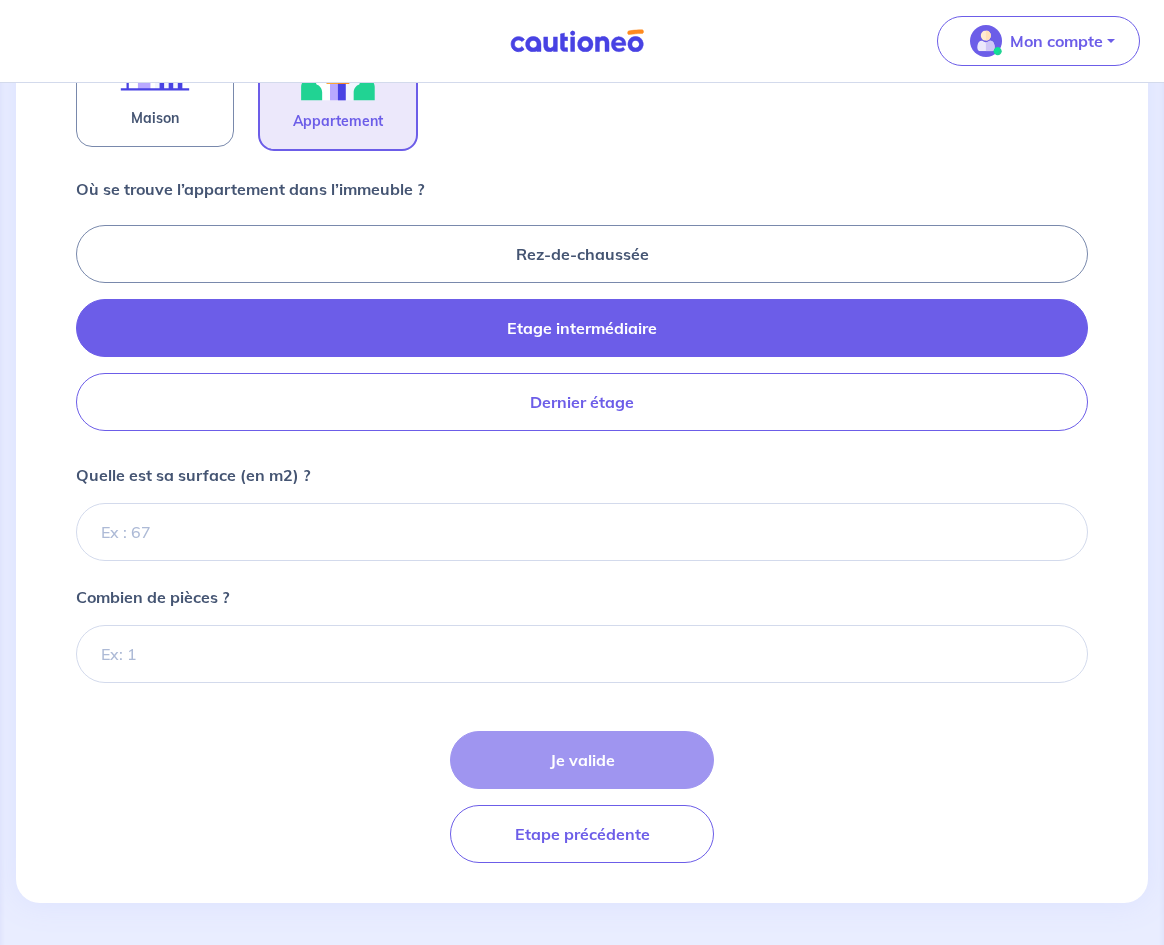 radio on "true" 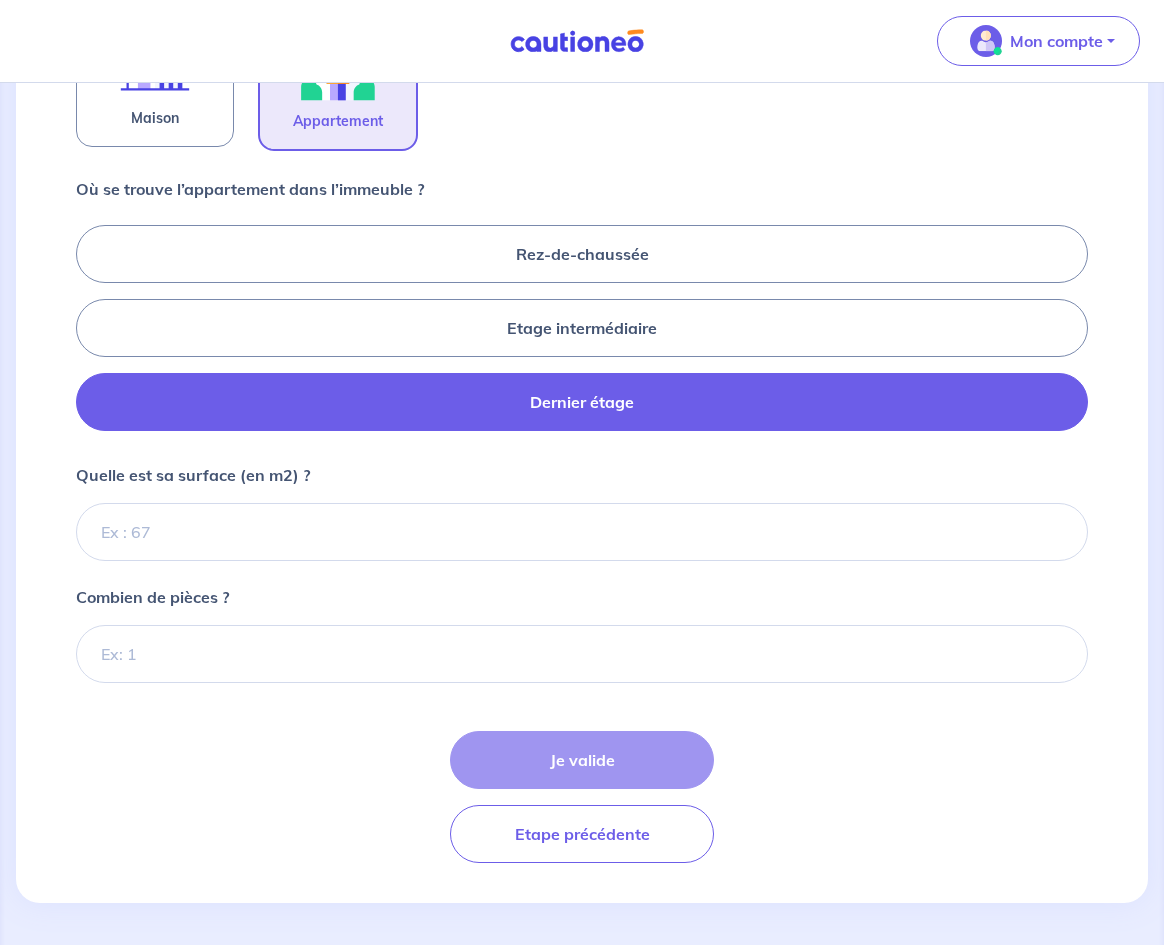click on "Quelle est sa surface (en m2) ?" at bounding box center (582, 512) 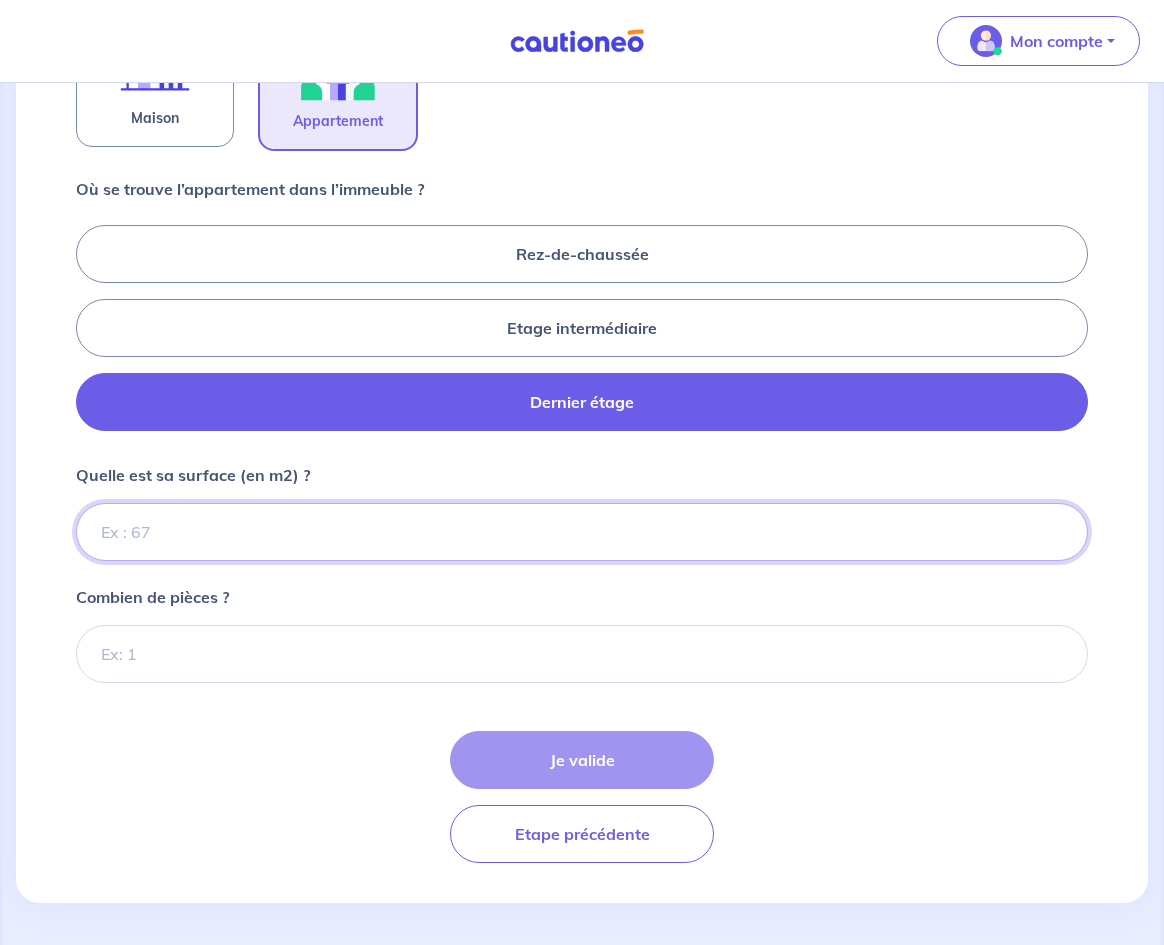 click on "Quelle est sa surface (en m2) ?" at bounding box center [582, 532] 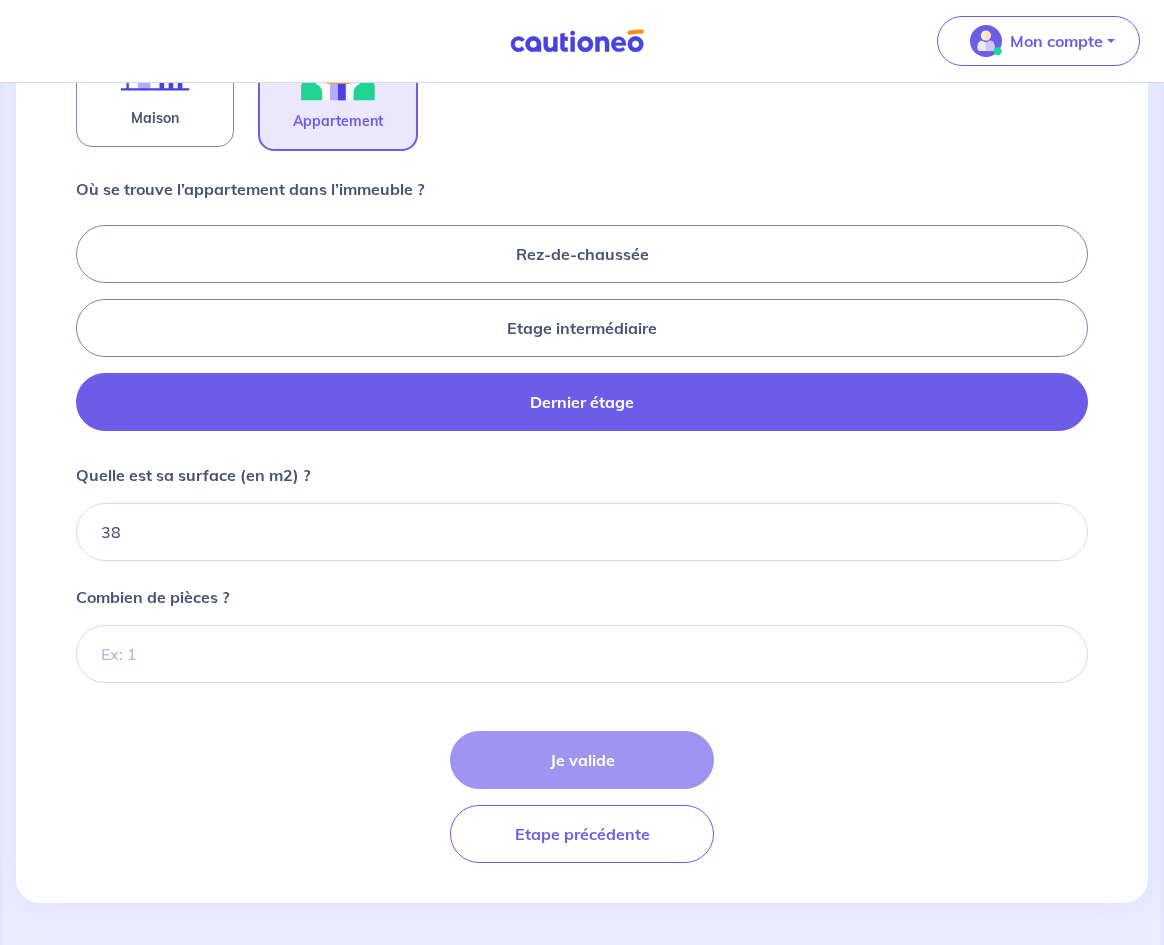 click on "De quel type de bail s’agit-il ? Bail meublé Bail vide De quel type de location s’agit-il ? Maison Appartement Où se trouve l’appartement dans l’immeuble ? Rez-de-chaussée Etage intermédiaire Dernier étage Quelle est sa surface (en m2) ? 38 Combien de pièces ? Je valide Etape précédente" at bounding box center [582, 284] 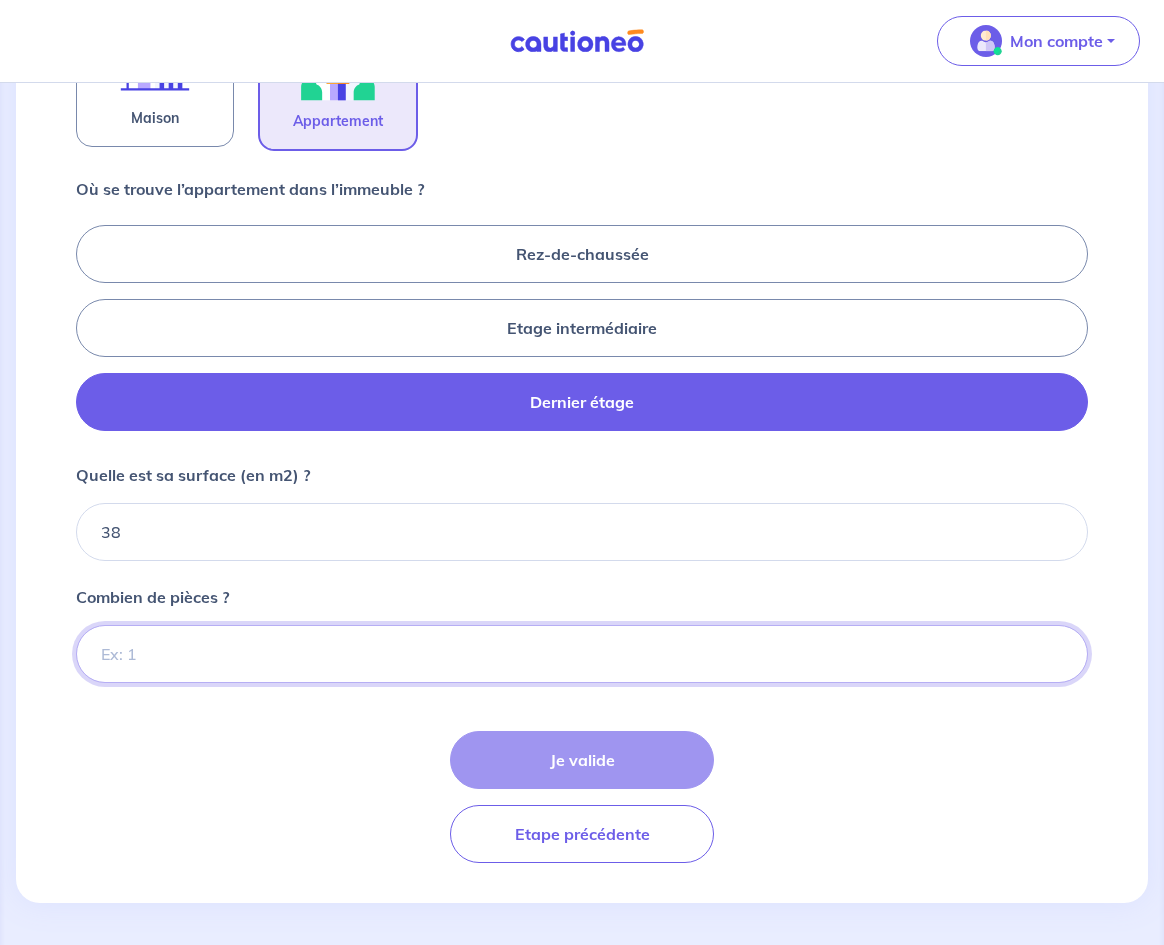 click on "Combien de pièces ?" at bounding box center [582, 654] 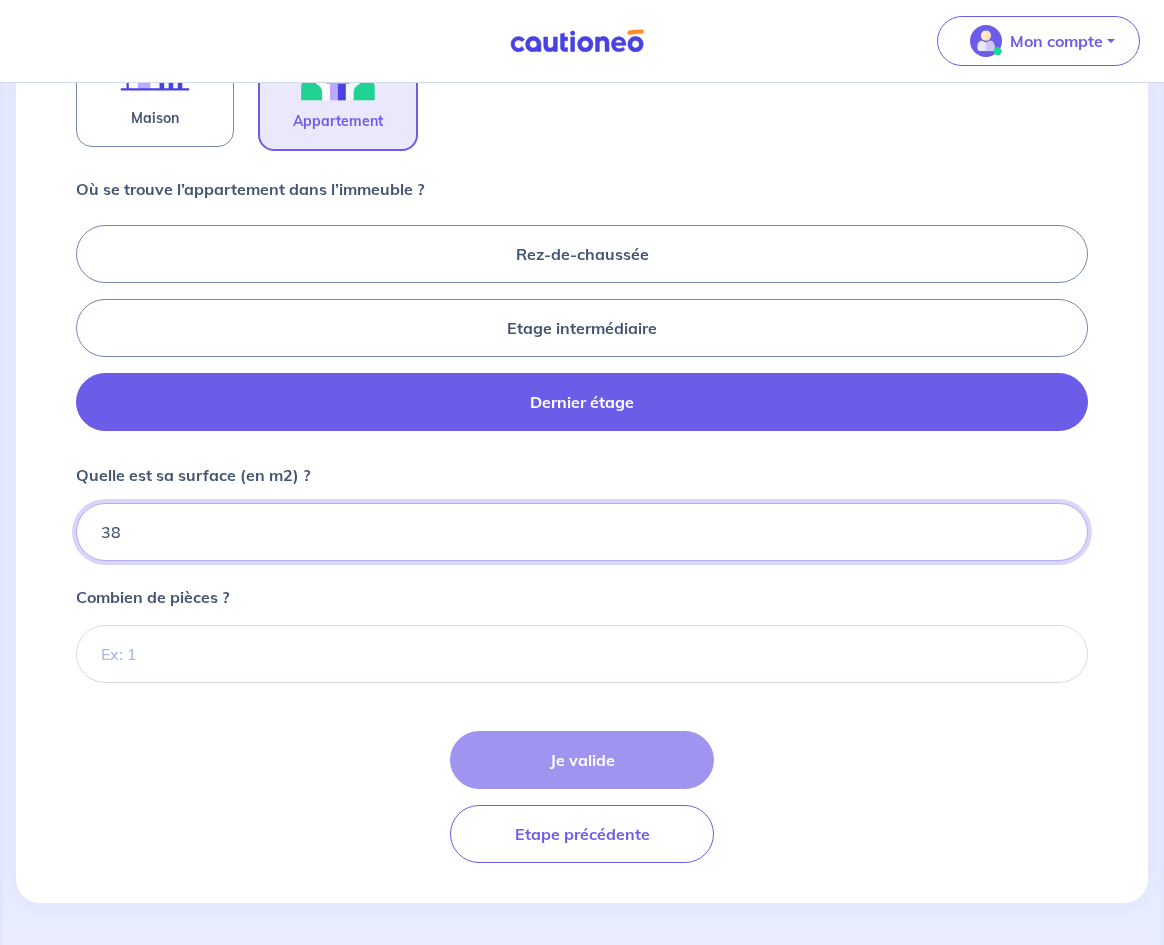 click on "38" at bounding box center [582, 532] 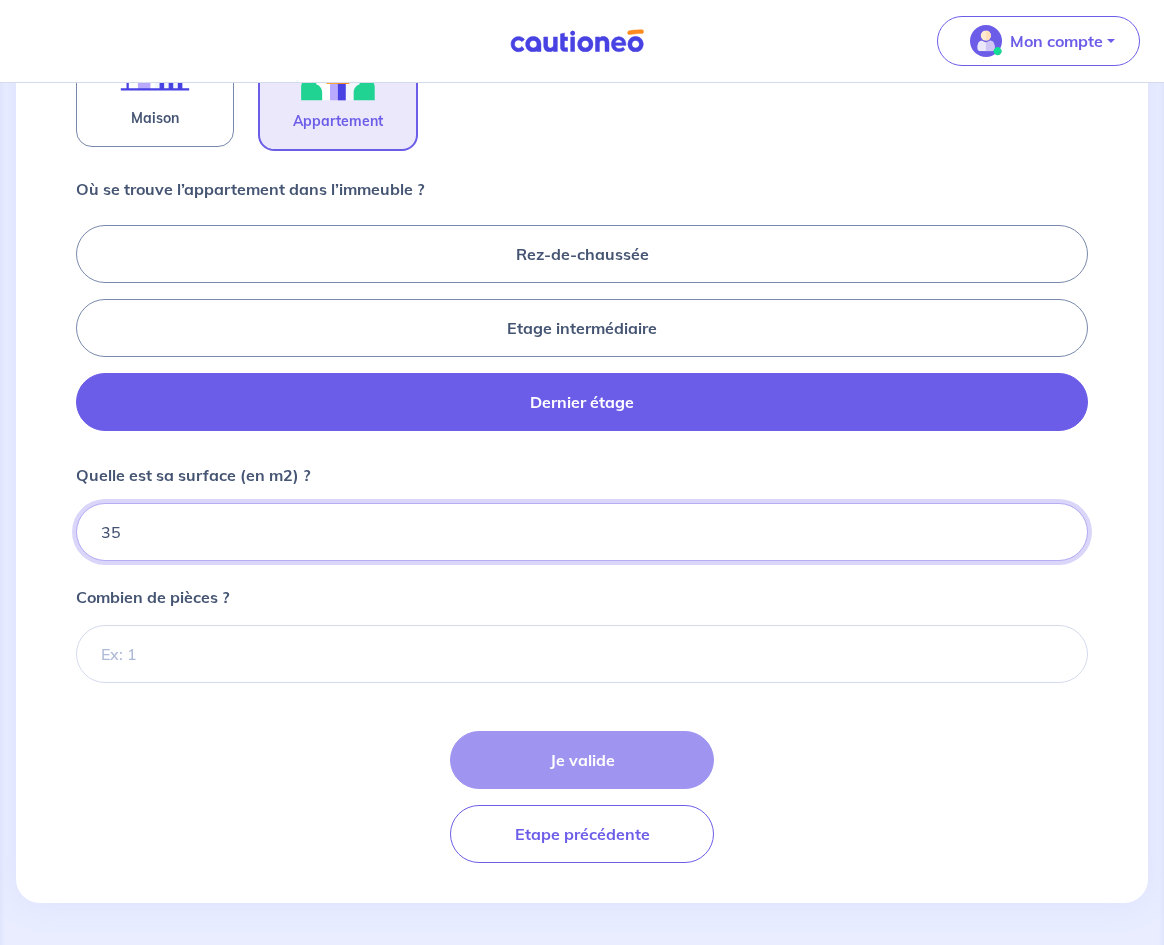 type on "35" 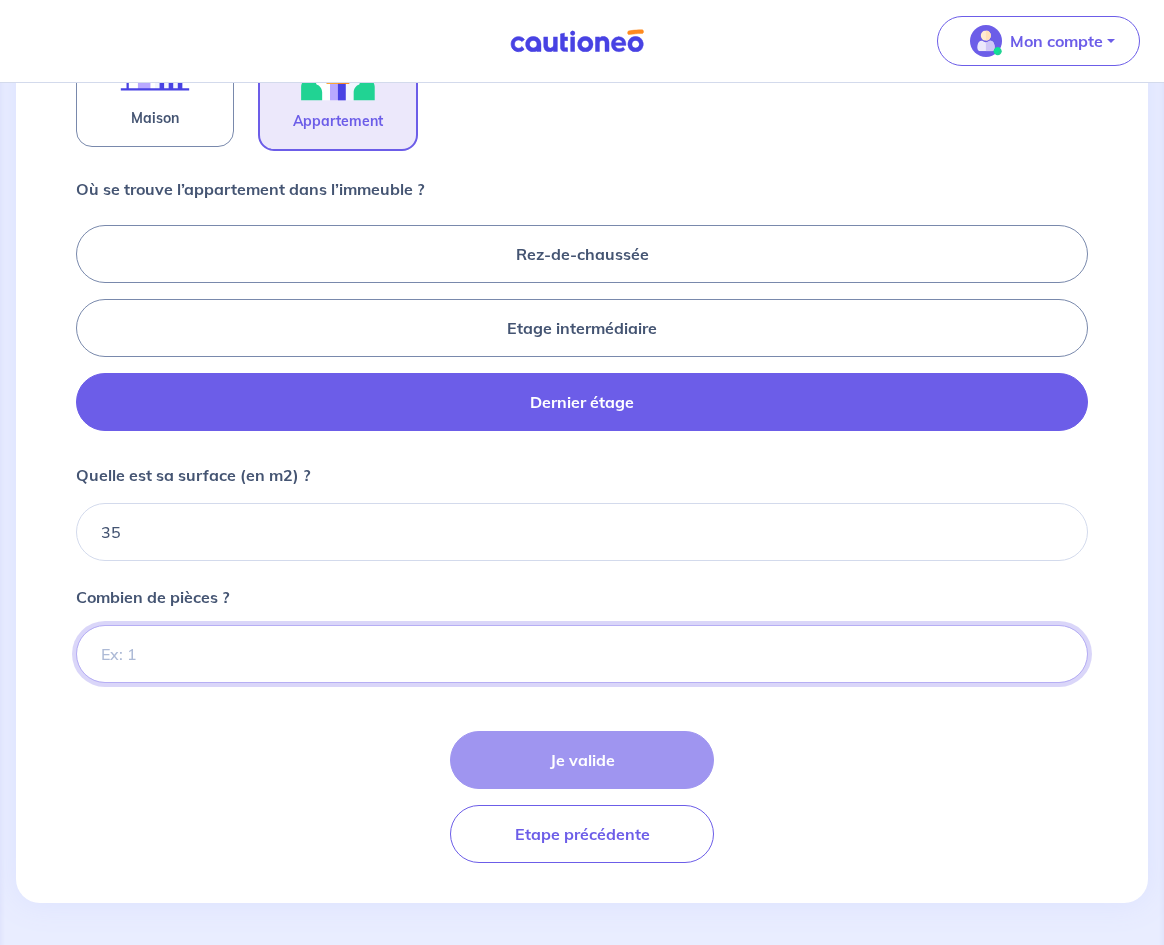 click on "Combien de pièces ?" at bounding box center [582, 654] 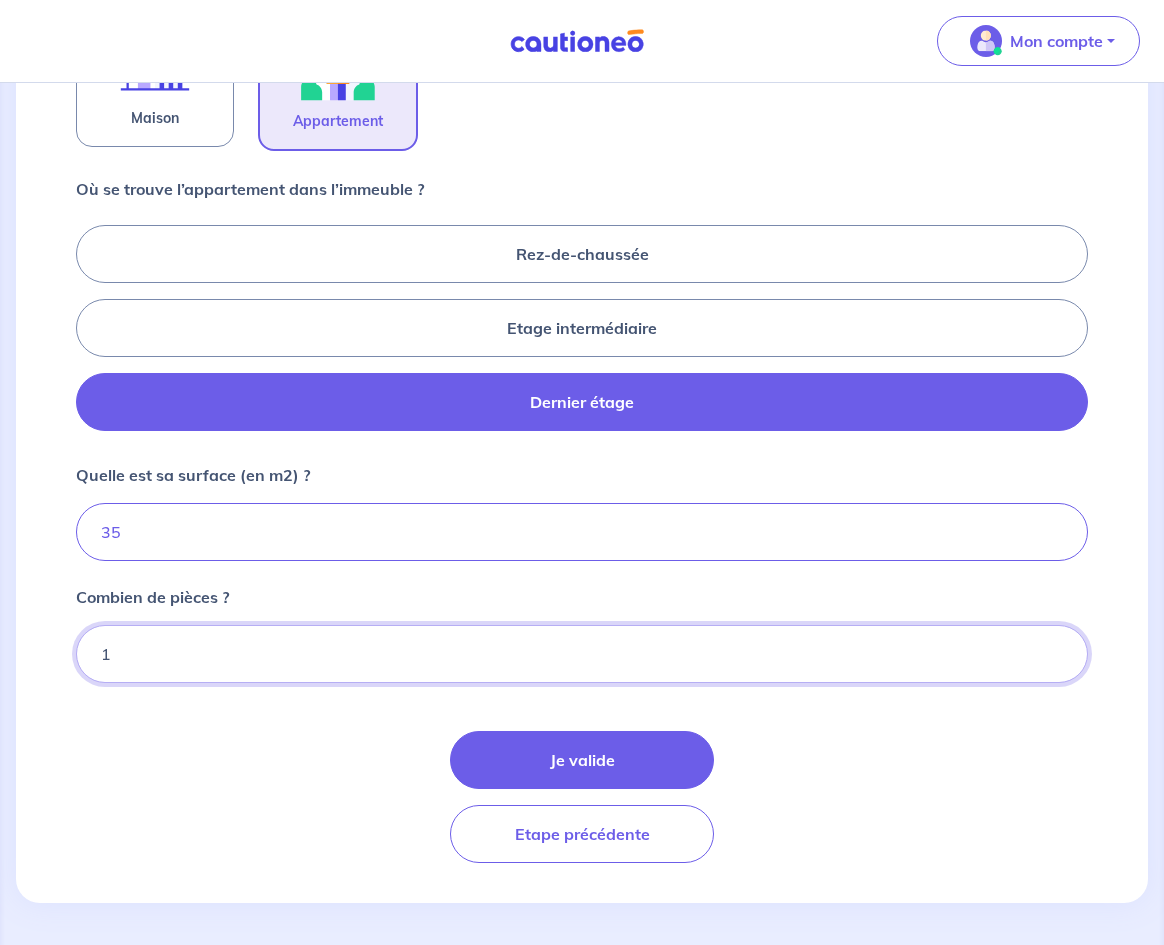 type on "2" 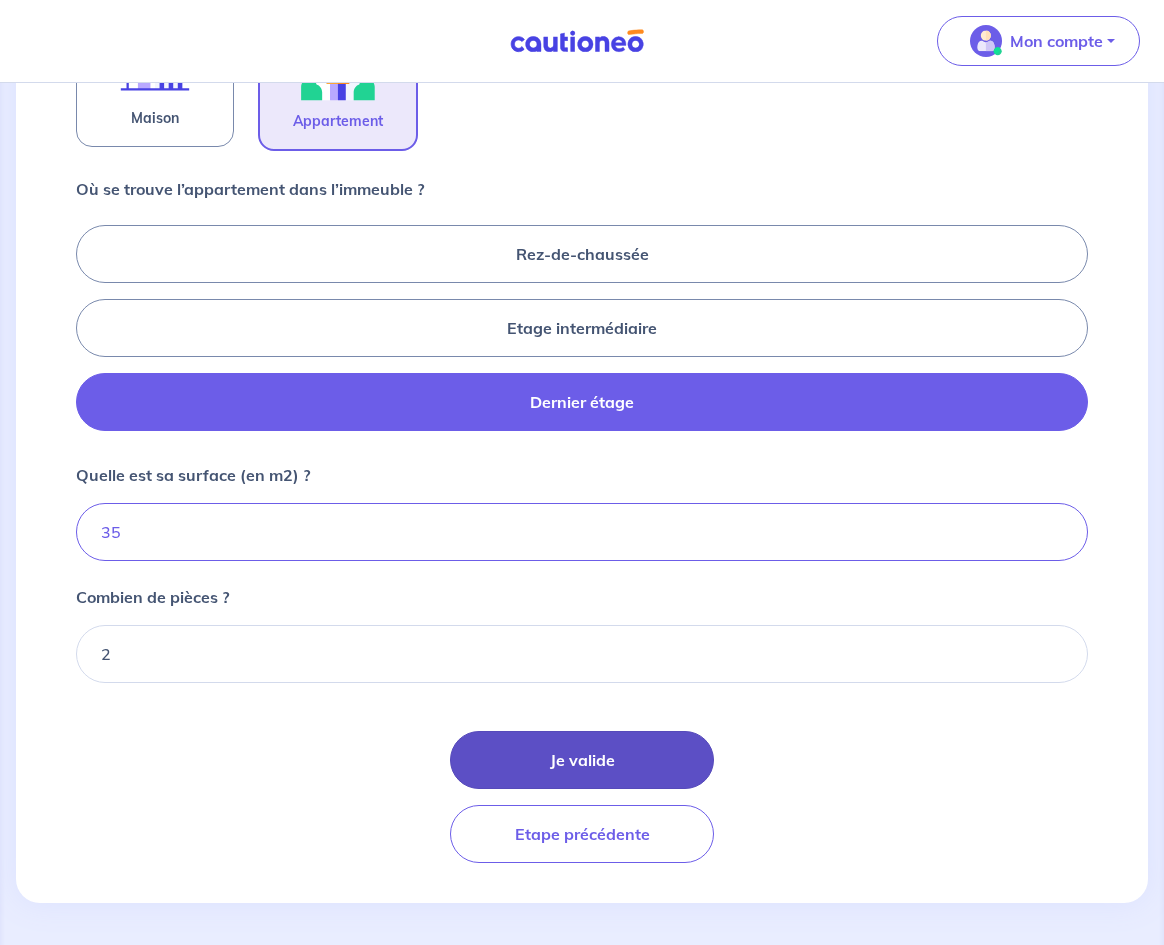 click on "Je valide" at bounding box center [582, 760] 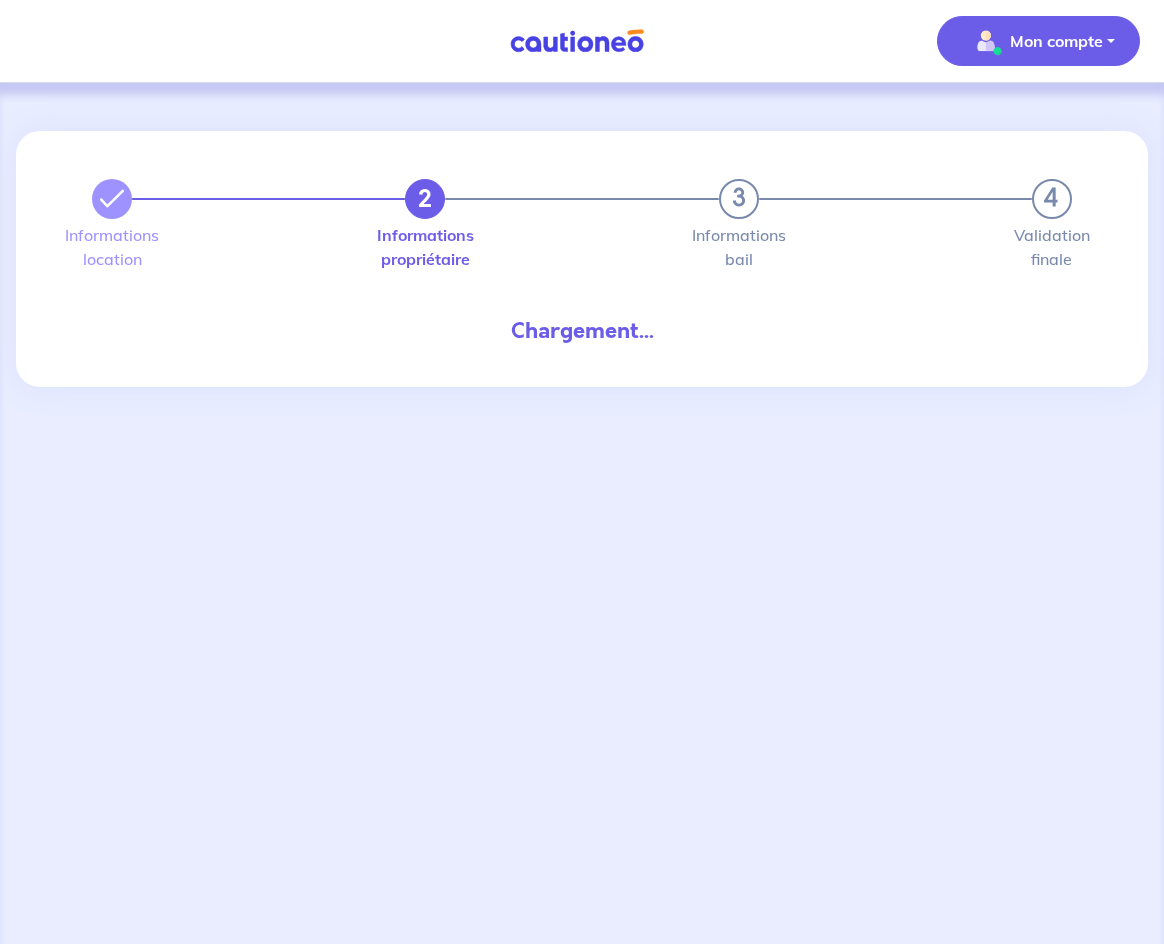 scroll, scrollTop: 0, scrollLeft: 0, axis: both 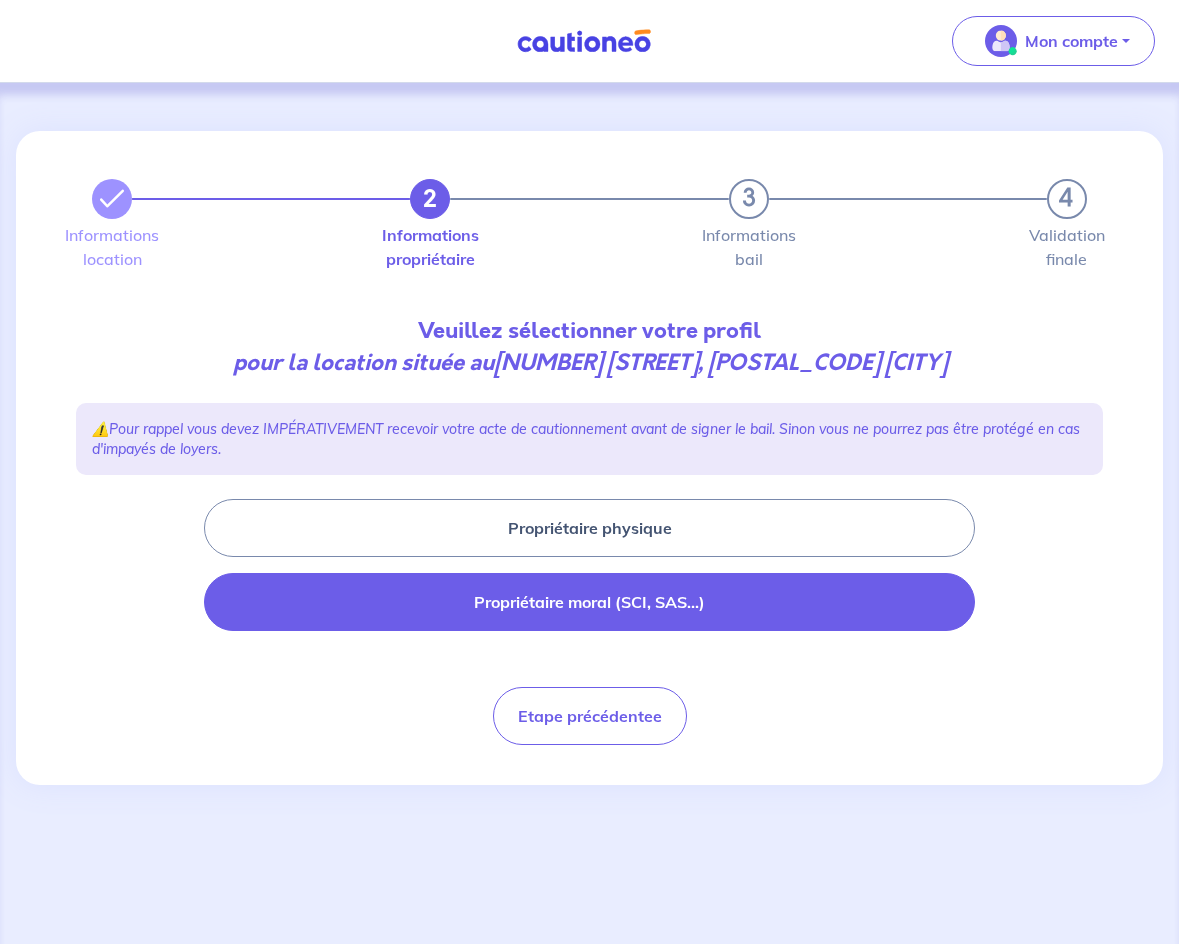 click on "Propriétaire moral  (SCI, SAS...)" at bounding box center (589, 602) 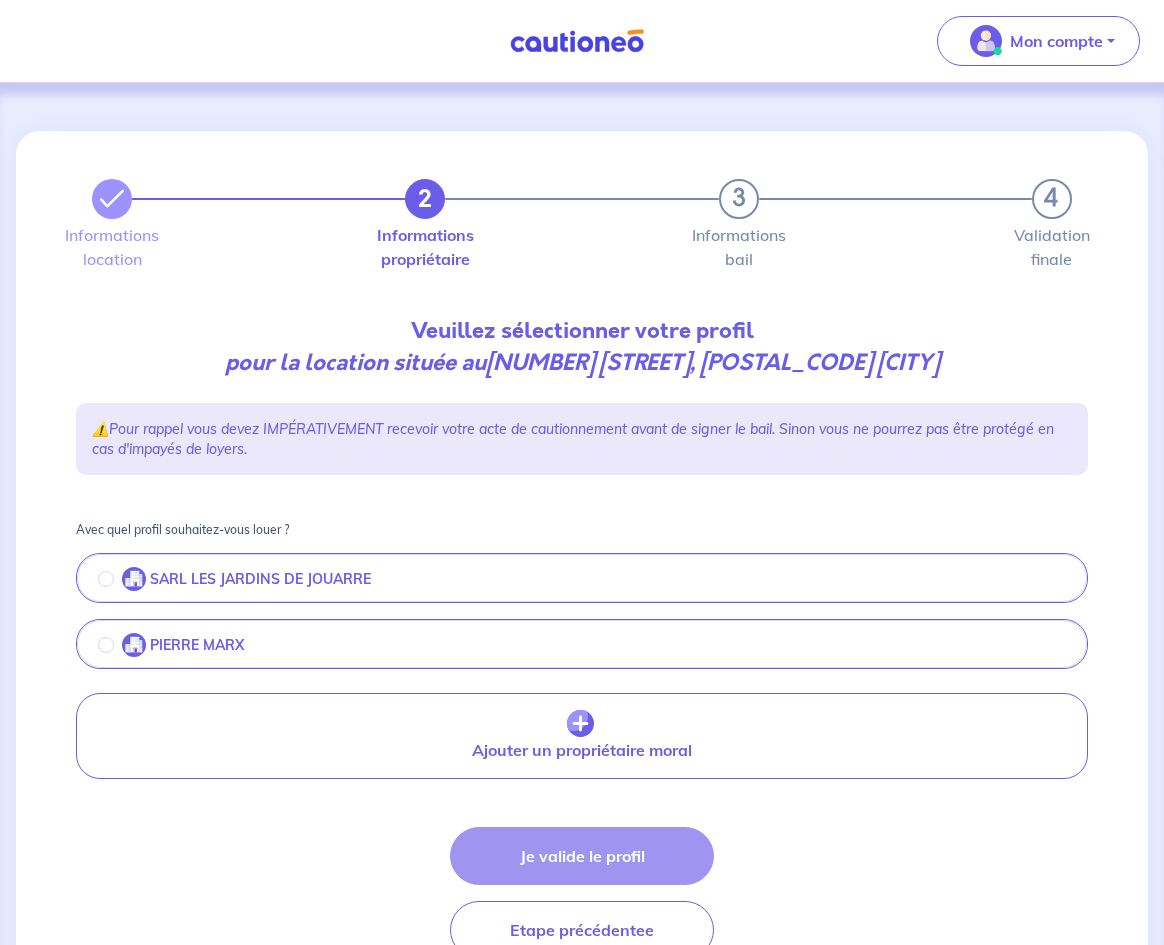 click on "PIERRE MARX" at bounding box center (582, 646) 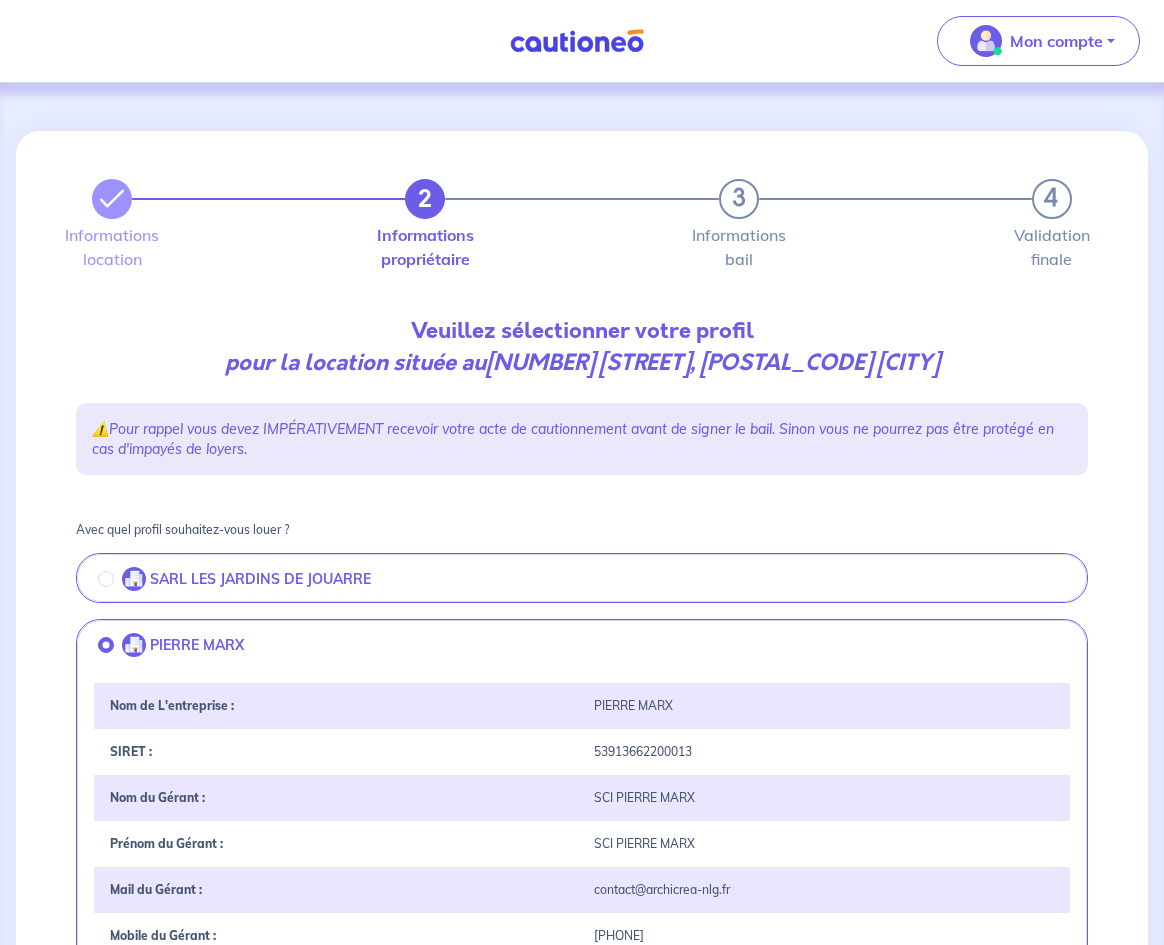 scroll, scrollTop: 638, scrollLeft: 0, axis: vertical 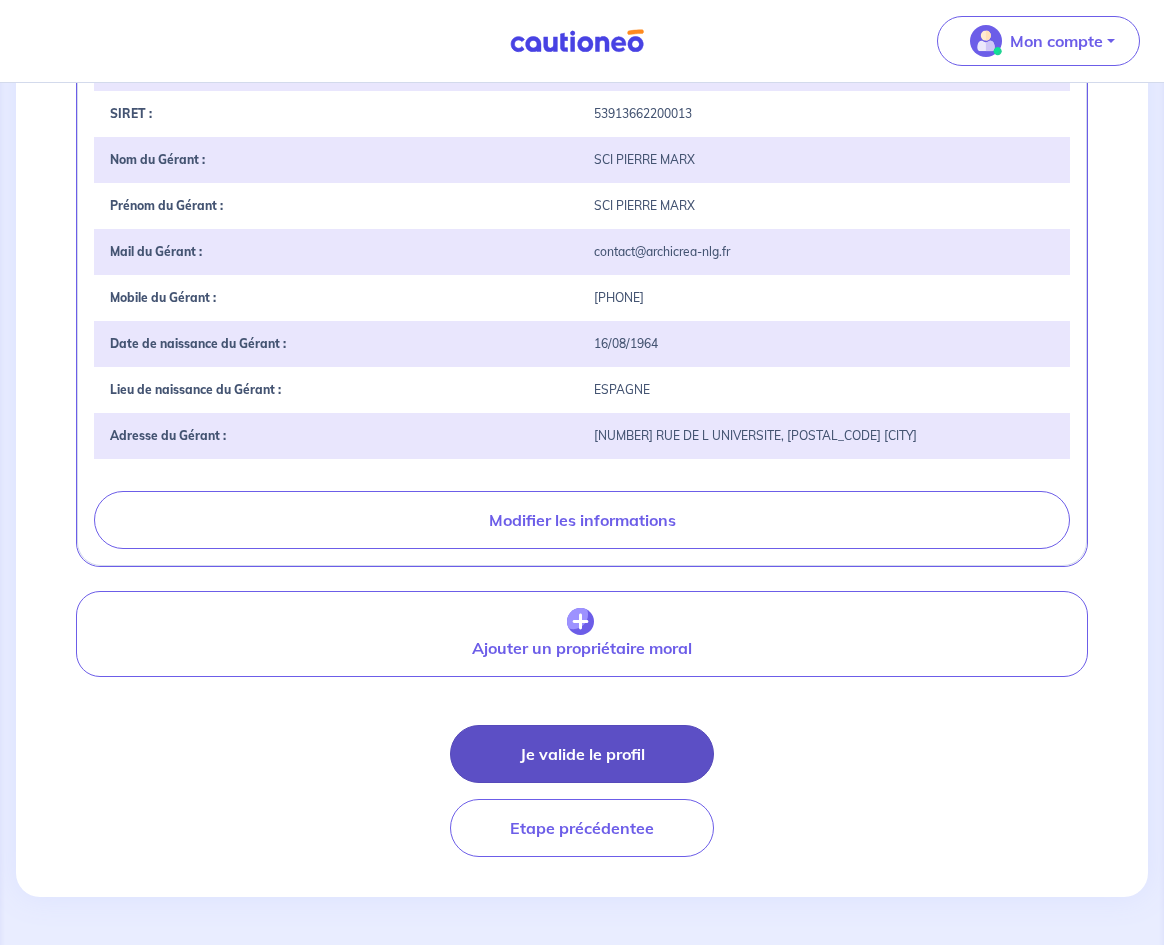 click on "Je valide le profil" at bounding box center [582, 754] 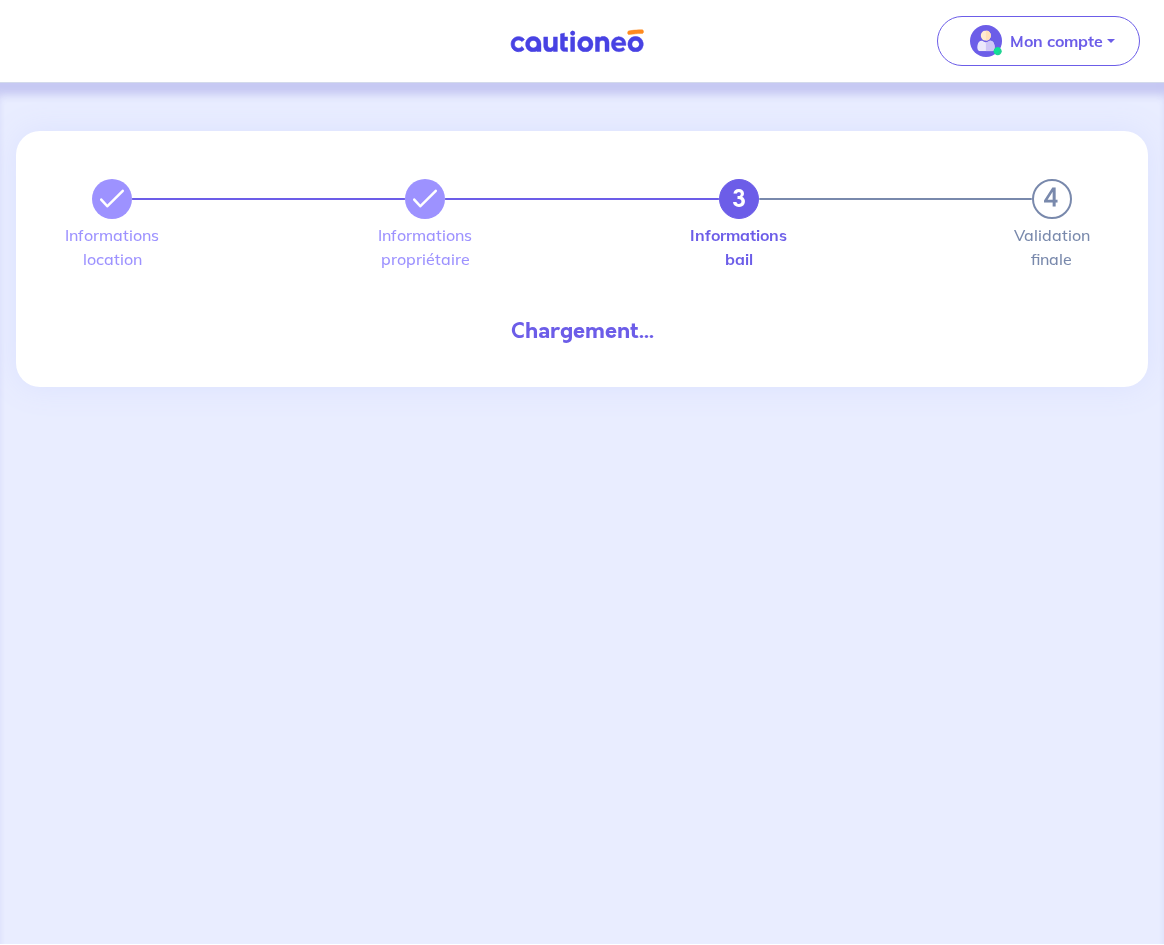 scroll, scrollTop: 0, scrollLeft: 0, axis: both 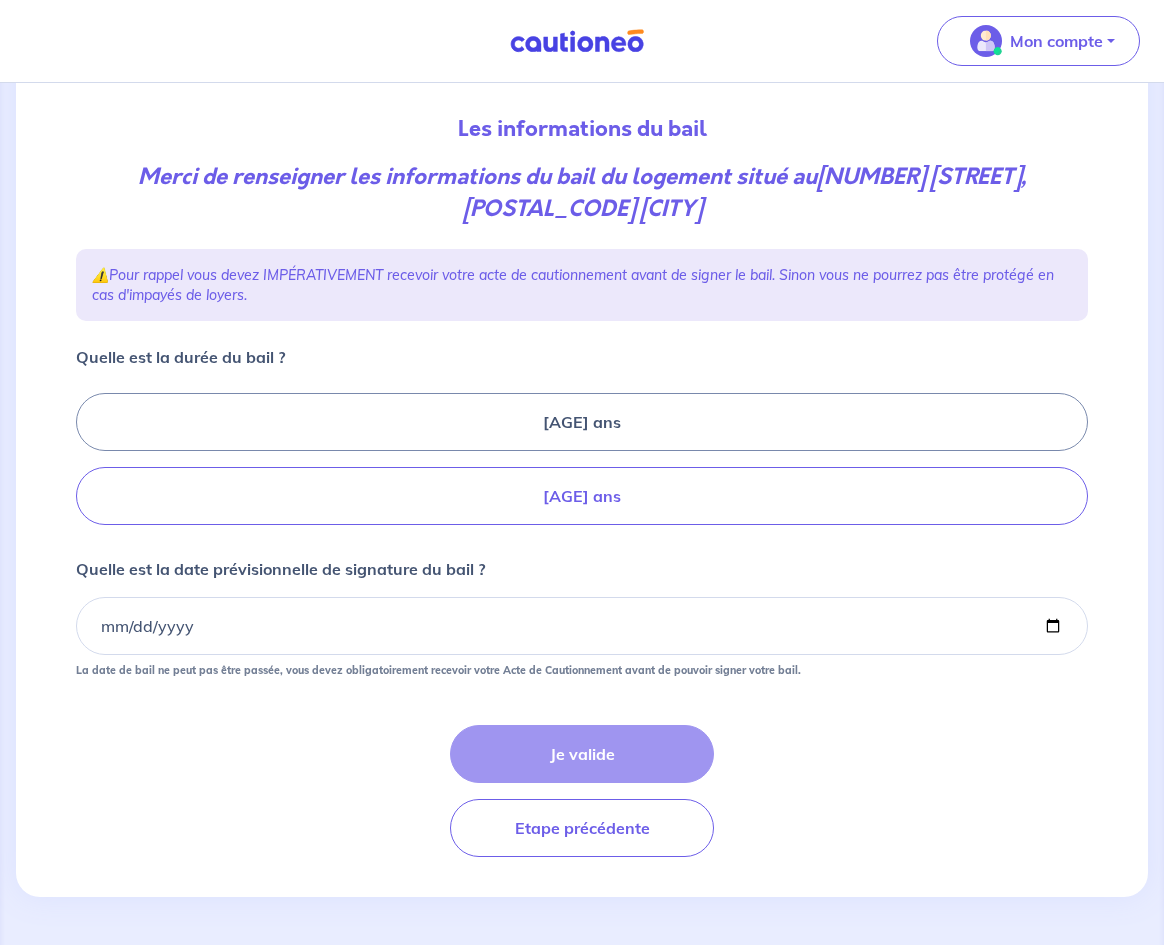 click on "[AGE] ans" at bounding box center (582, 496) 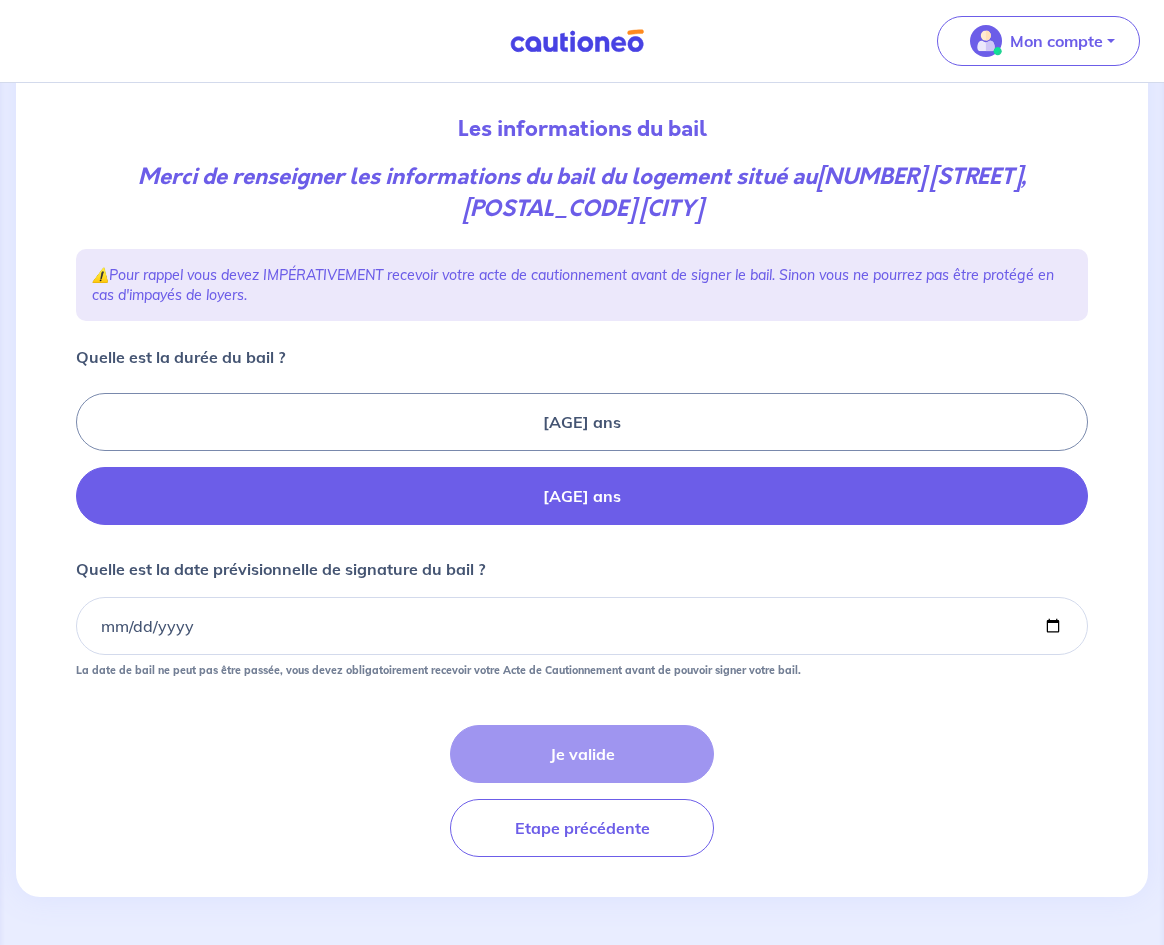 radio on "true" 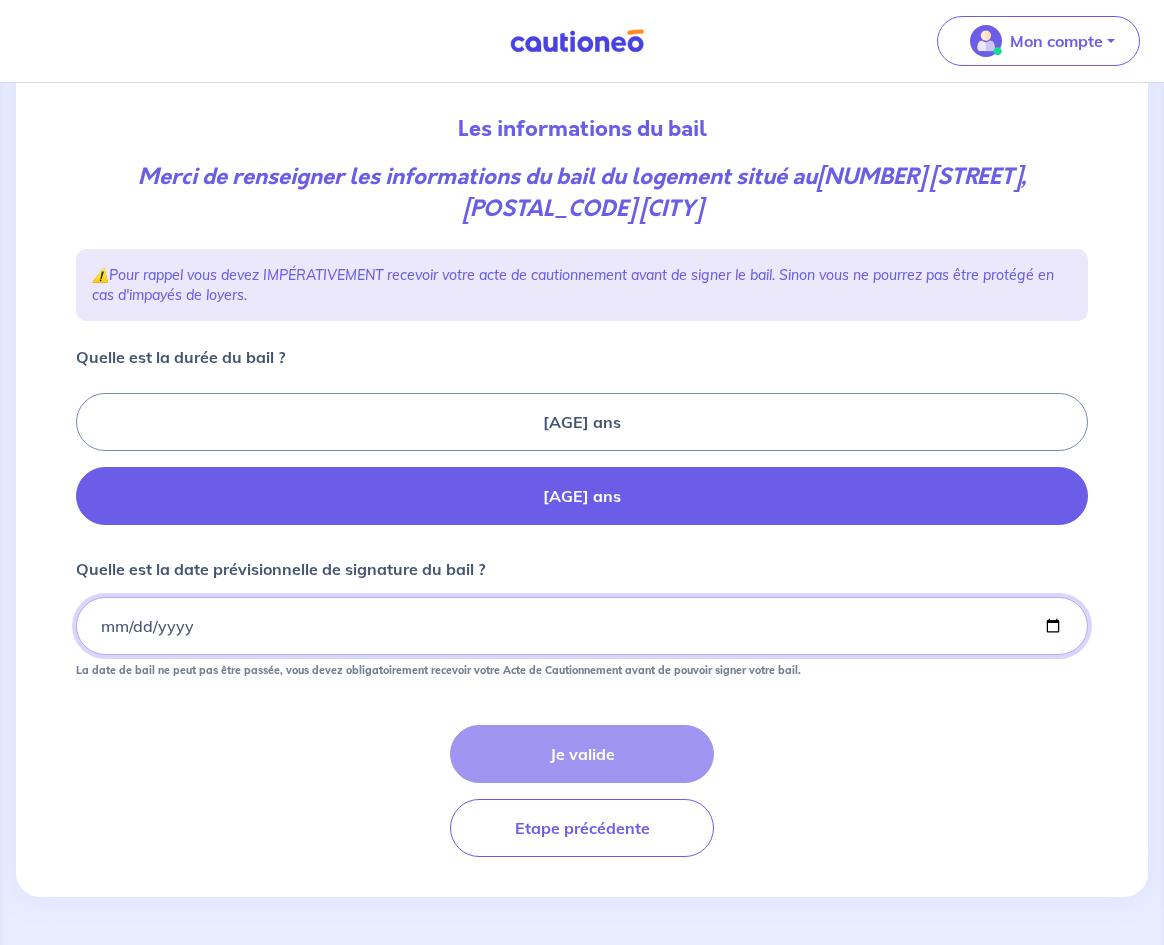 click on "Quelle est la date prévisionnelle de signature du bail ?" at bounding box center (582, 626) 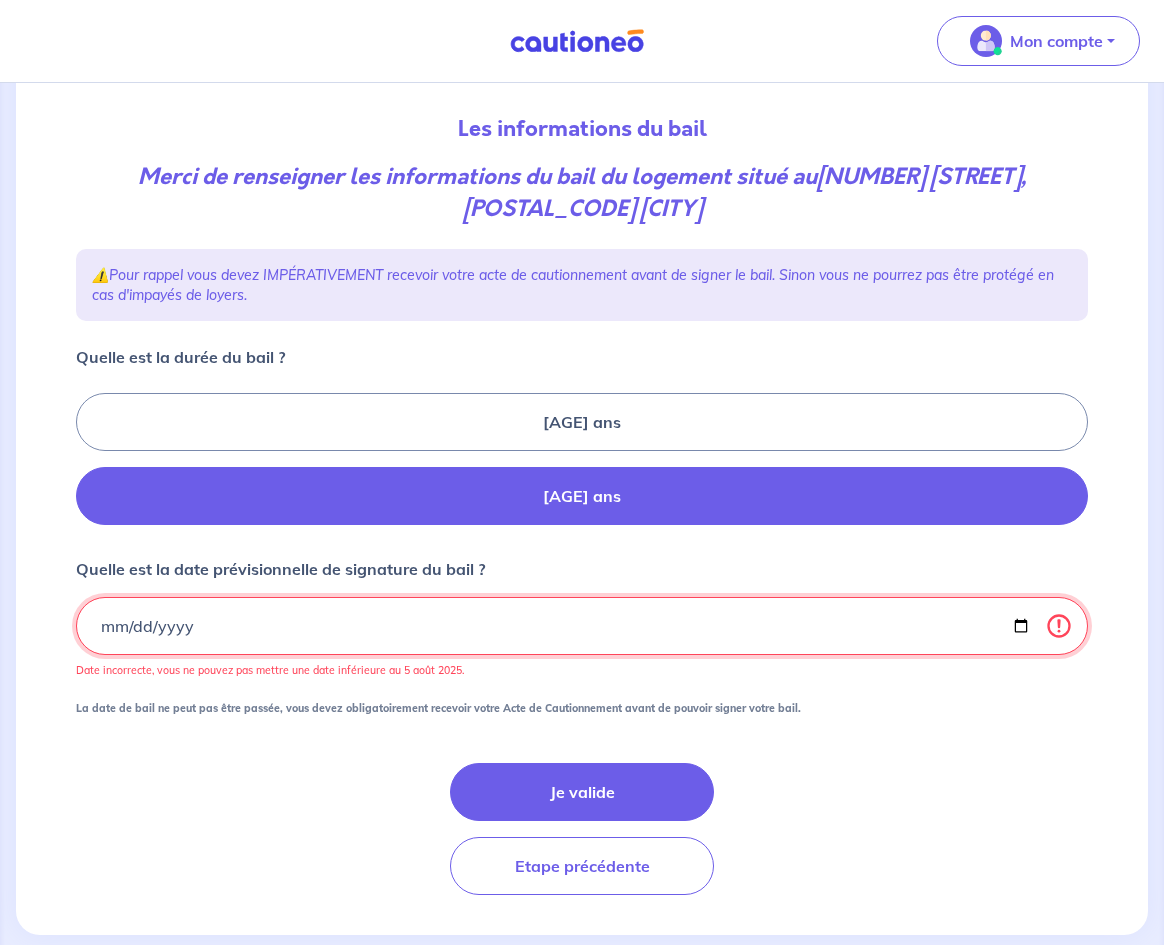 type on "[DATE]" 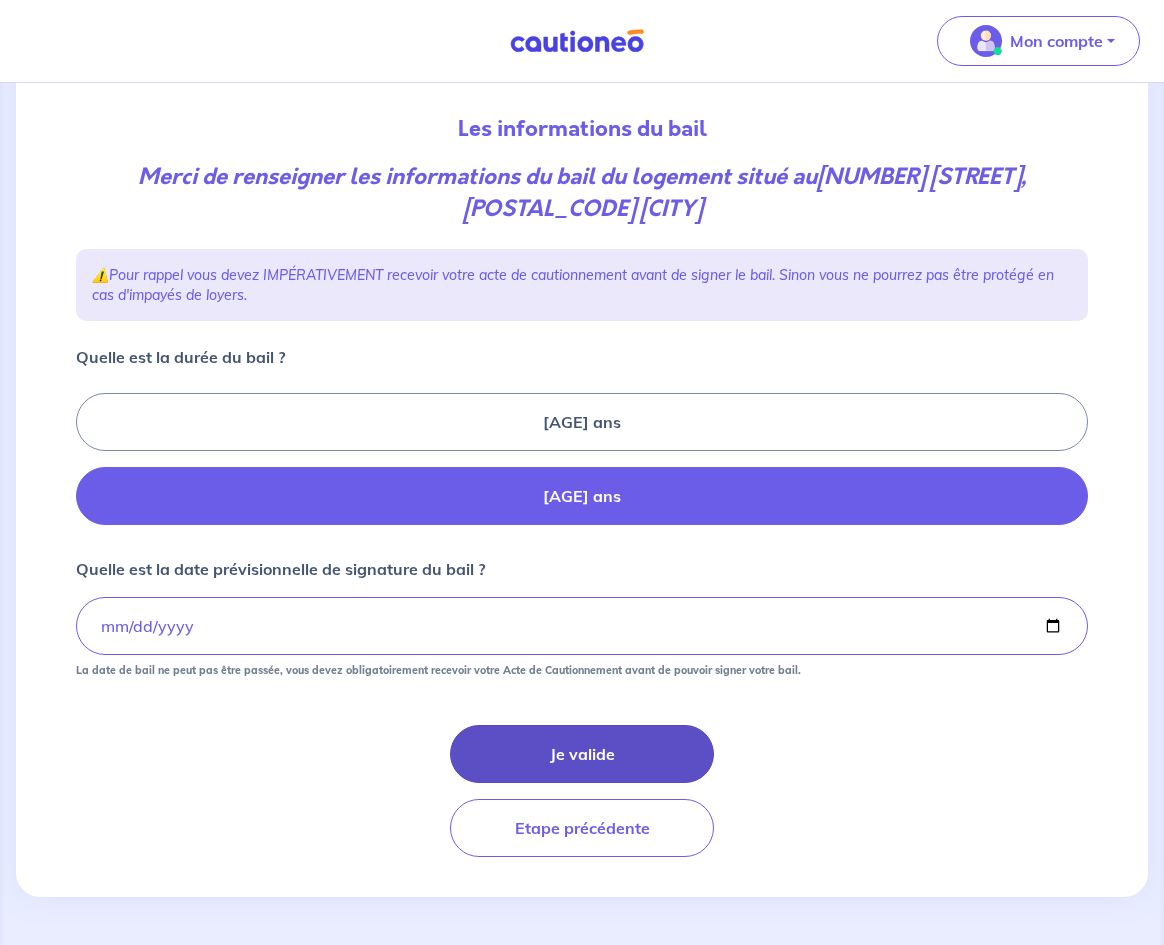 click on "Je valide" at bounding box center (582, 754) 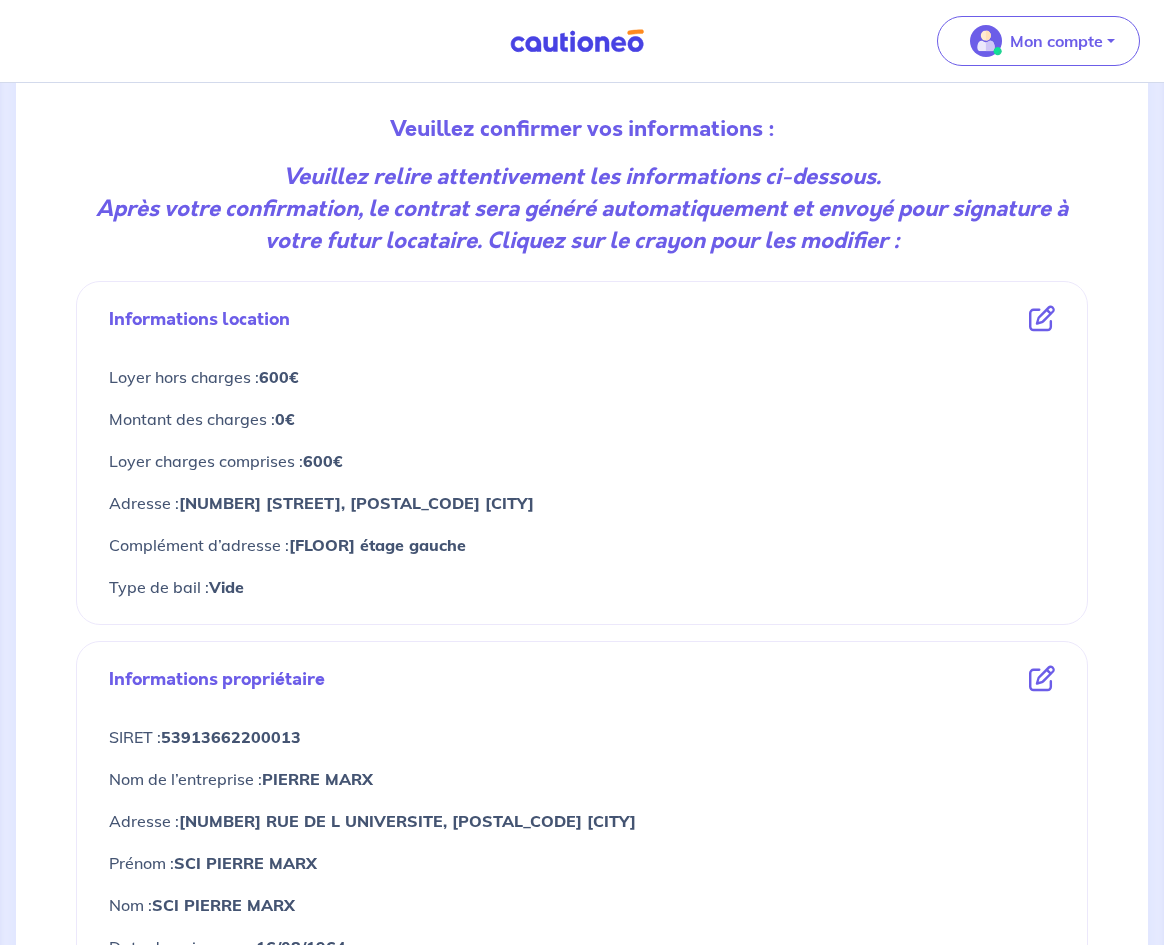scroll, scrollTop: 0, scrollLeft: 0, axis: both 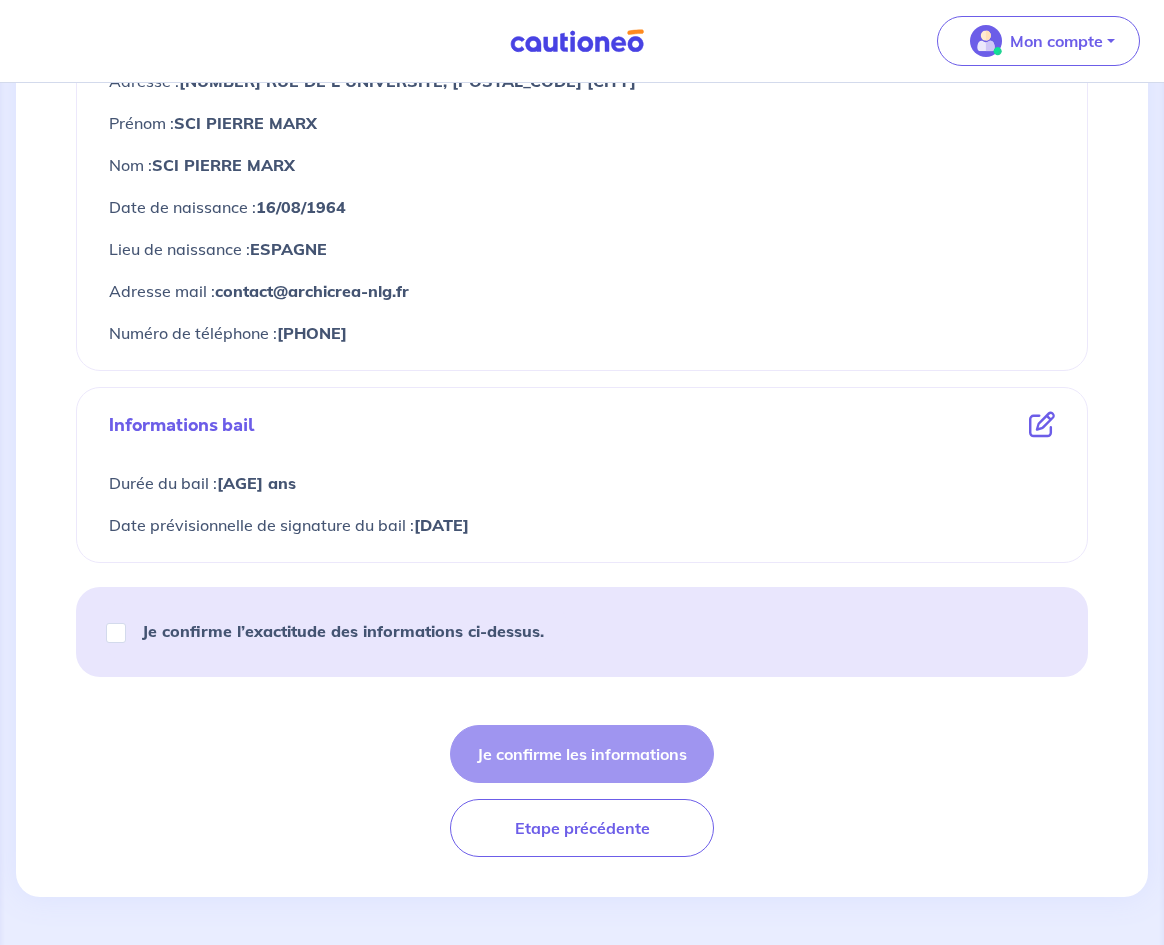 click on "Je confirme l’exactitude des informations ci-dessus." at bounding box center [334, 631] 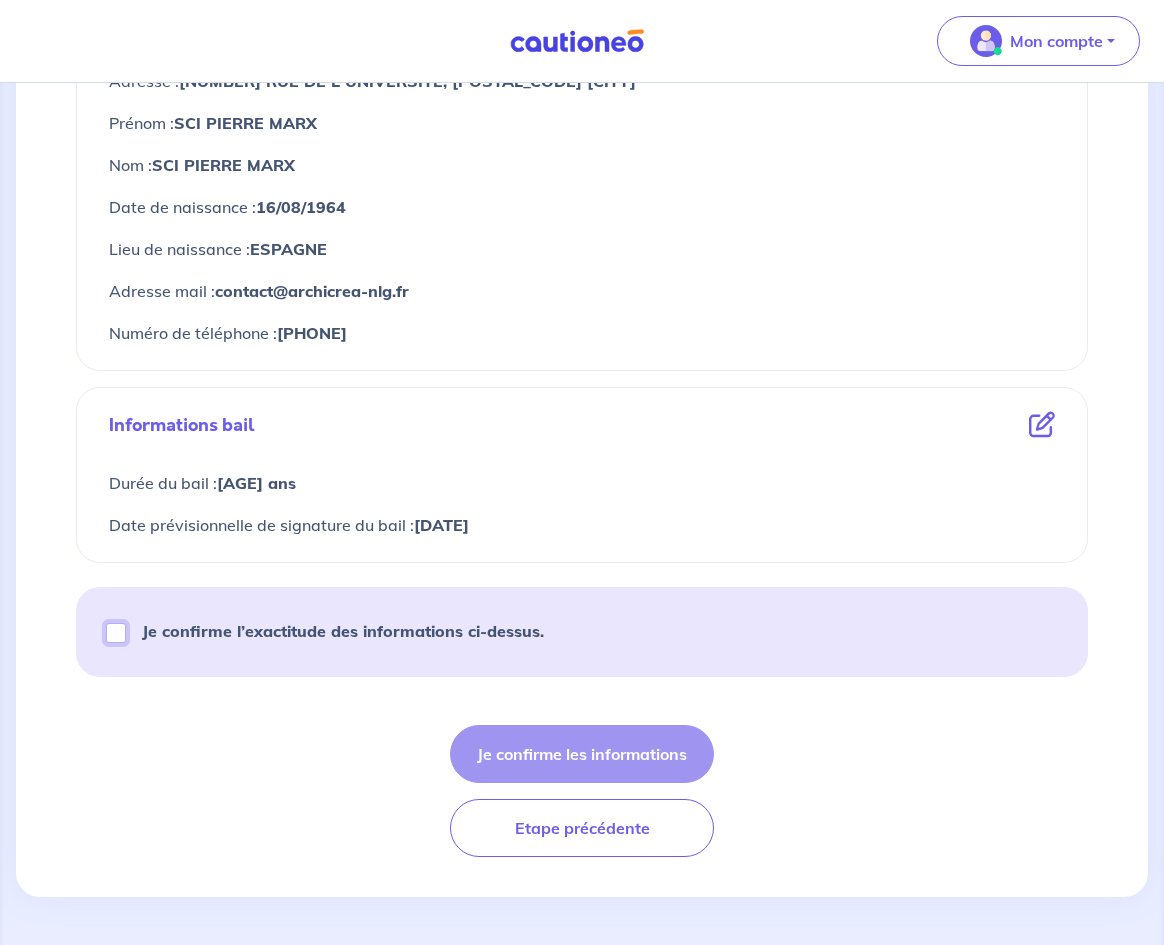 click on "Je confirme l’exactitude des informations ci-dessus." at bounding box center (116, 633) 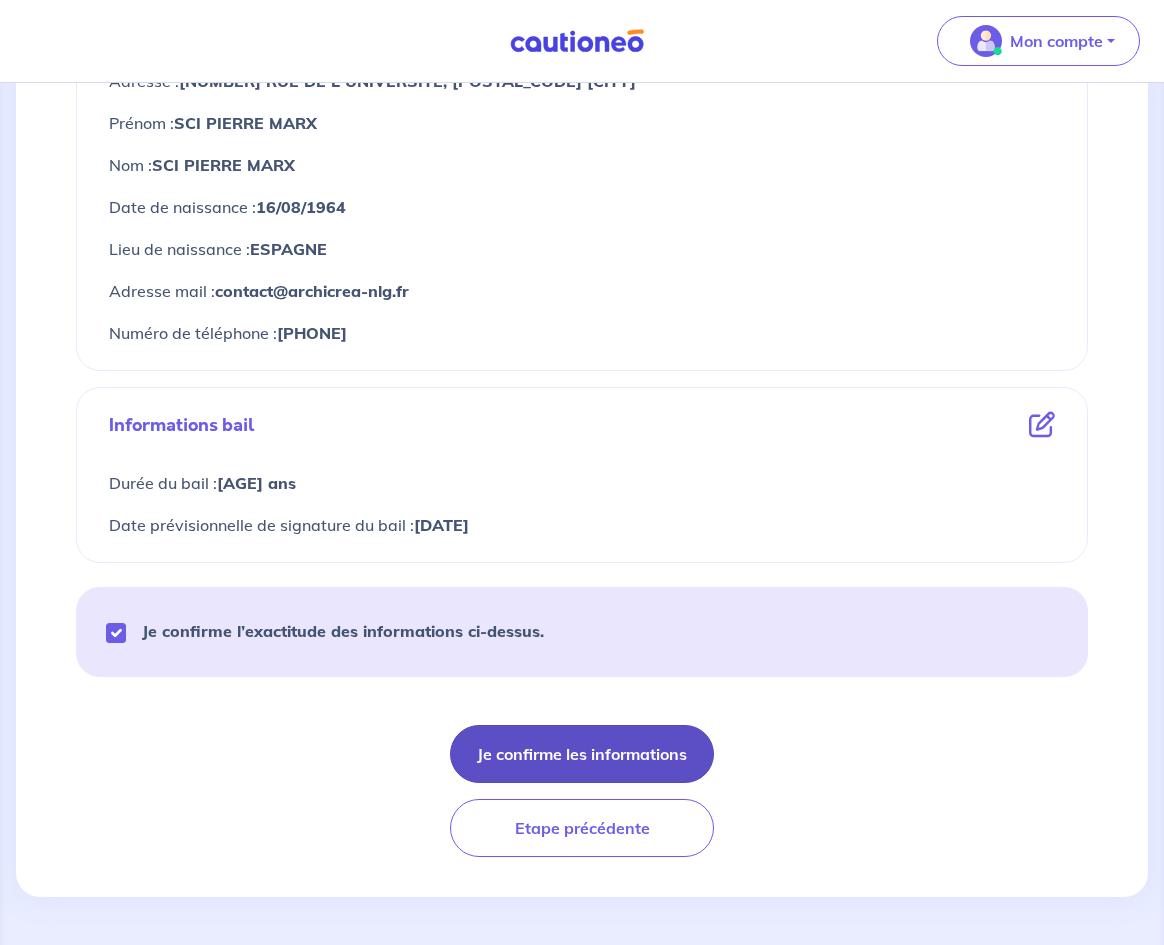 click on "Je confirme les informations" at bounding box center (582, 754) 